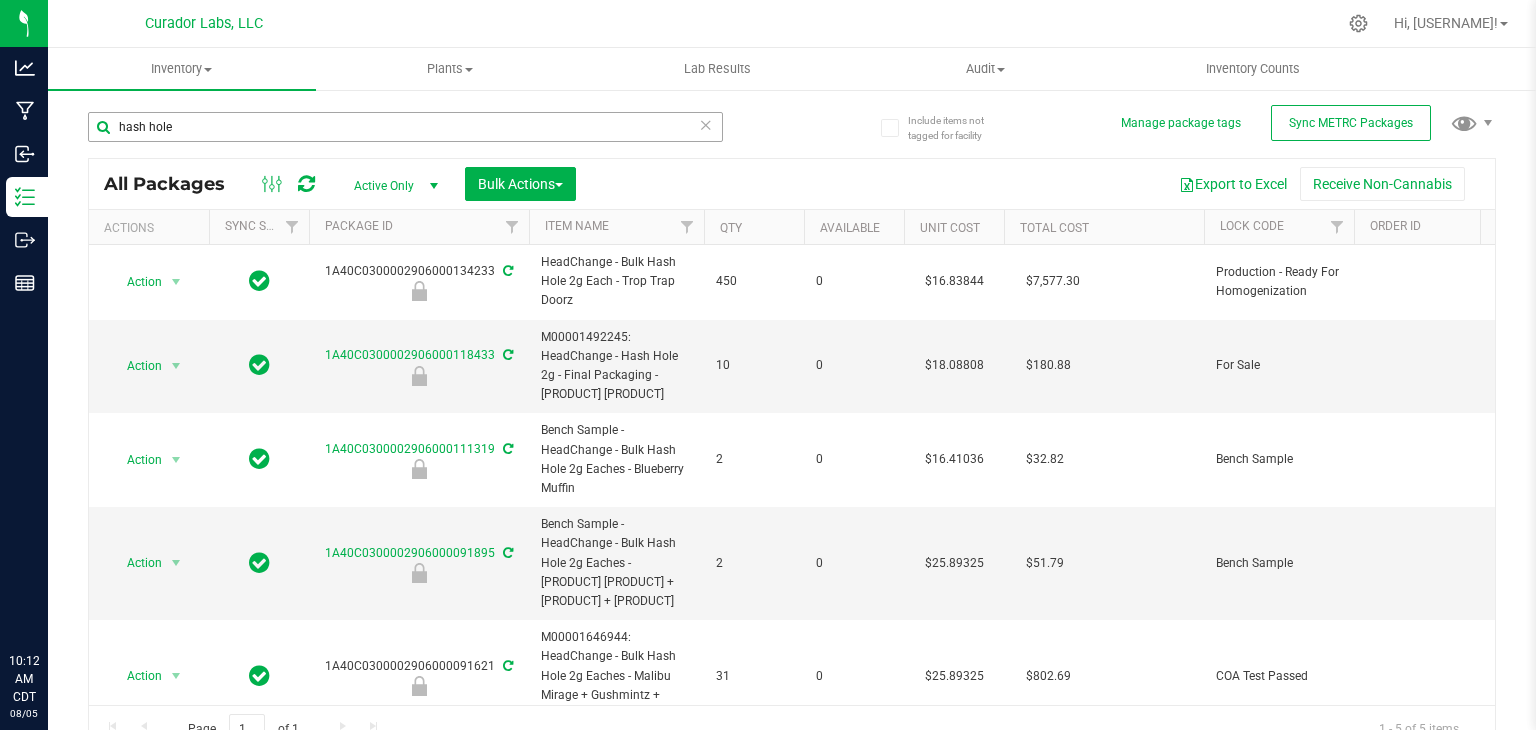 scroll, scrollTop: 0, scrollLeft: 0, axis: both 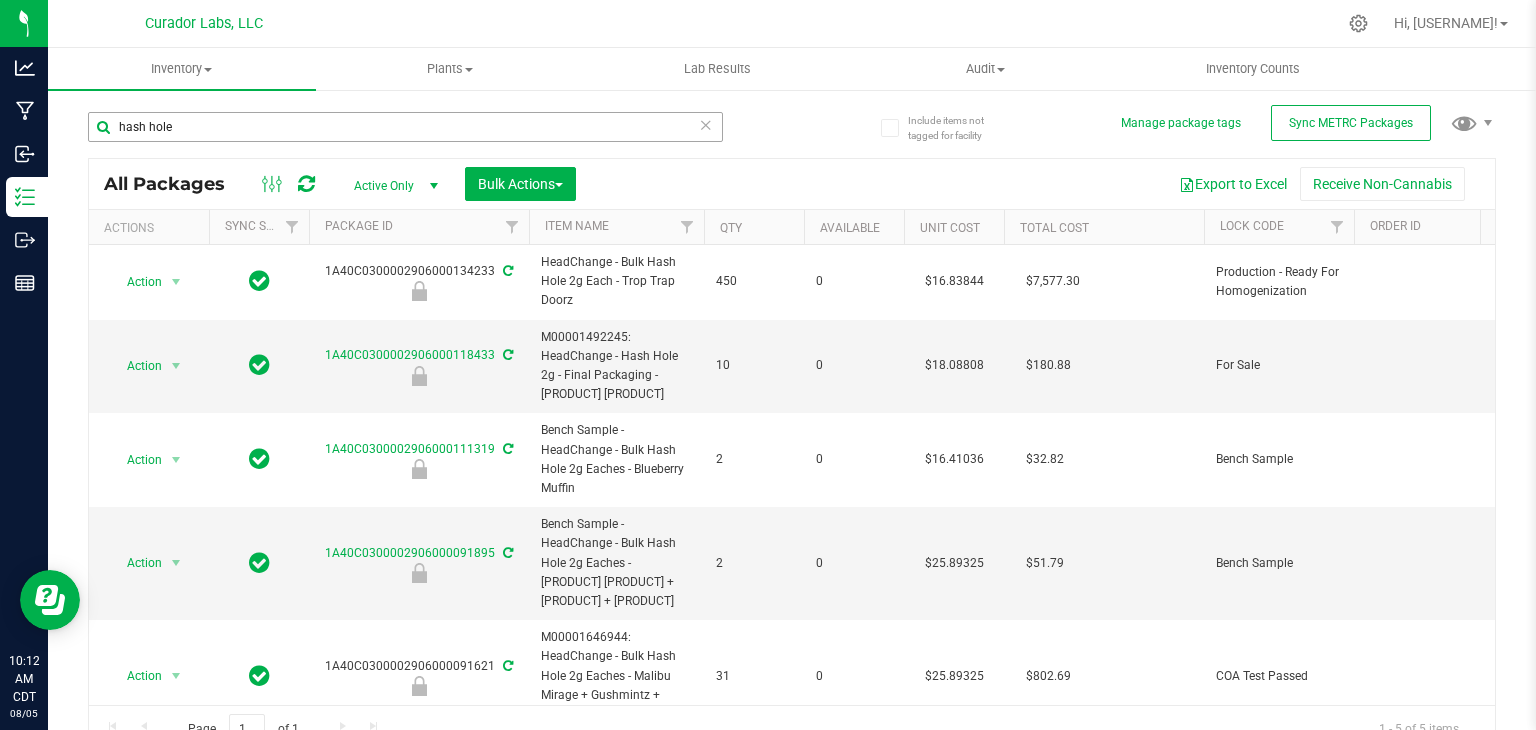 click on "hash hole" at bounding box center [405, 127] 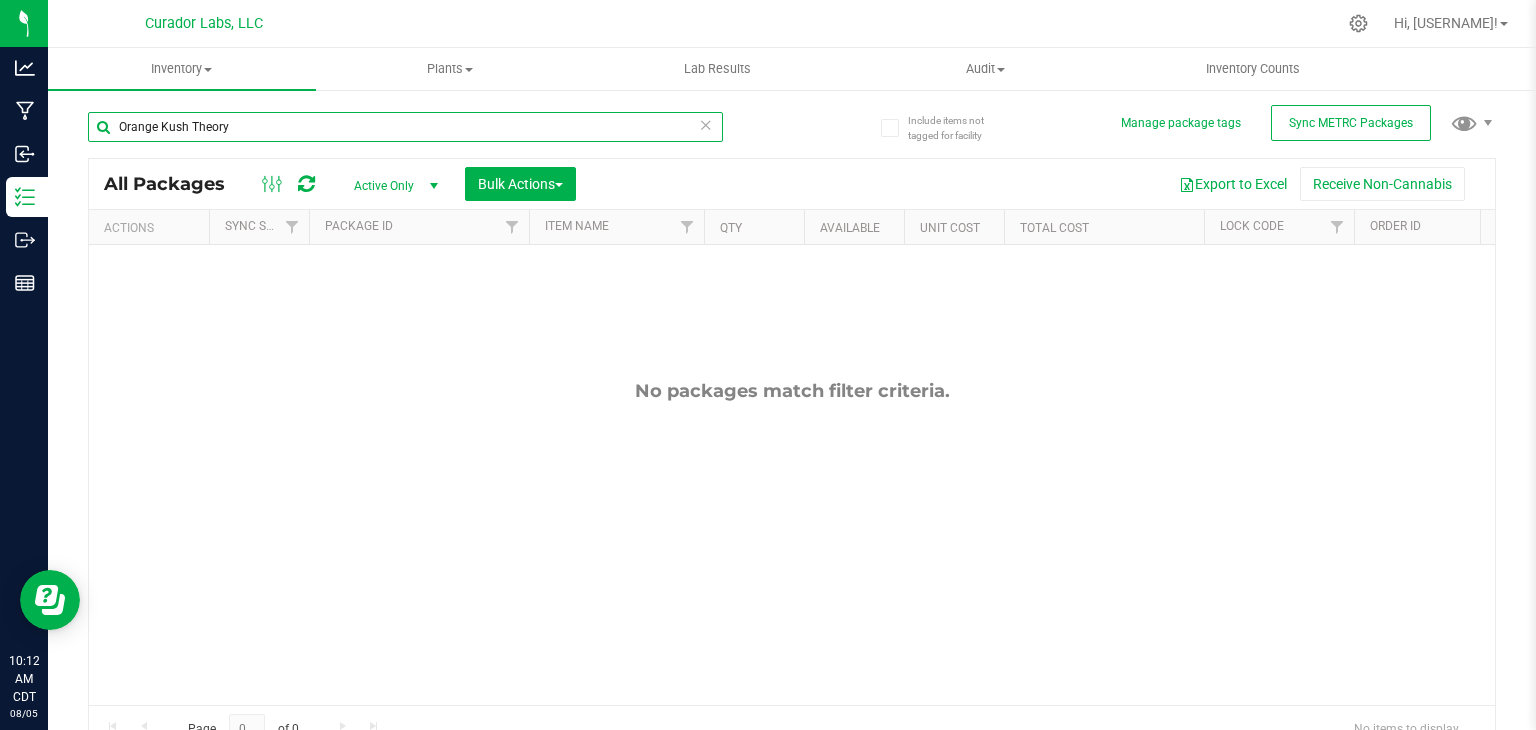 paste on "Funky Pajamas" 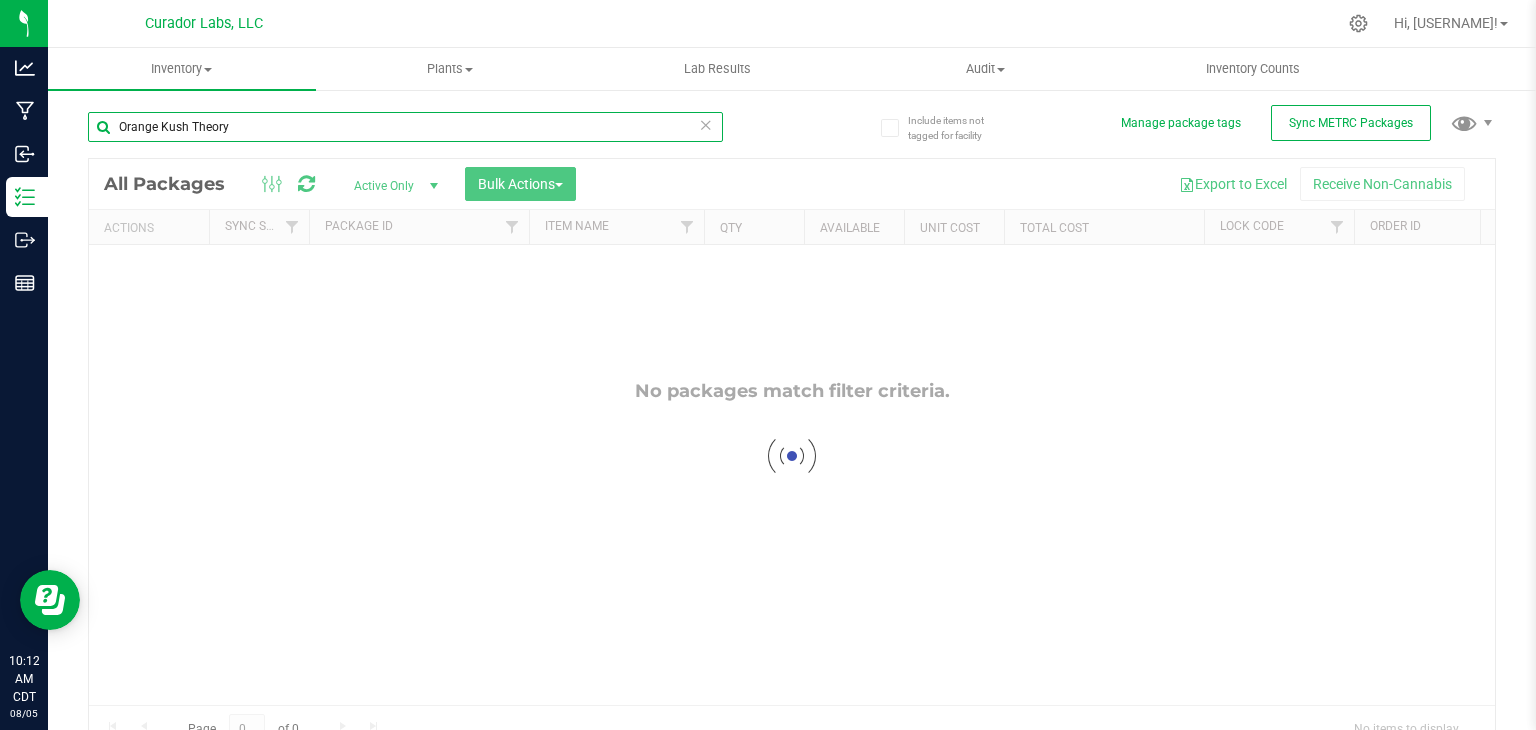 paste on "Red Vestido" 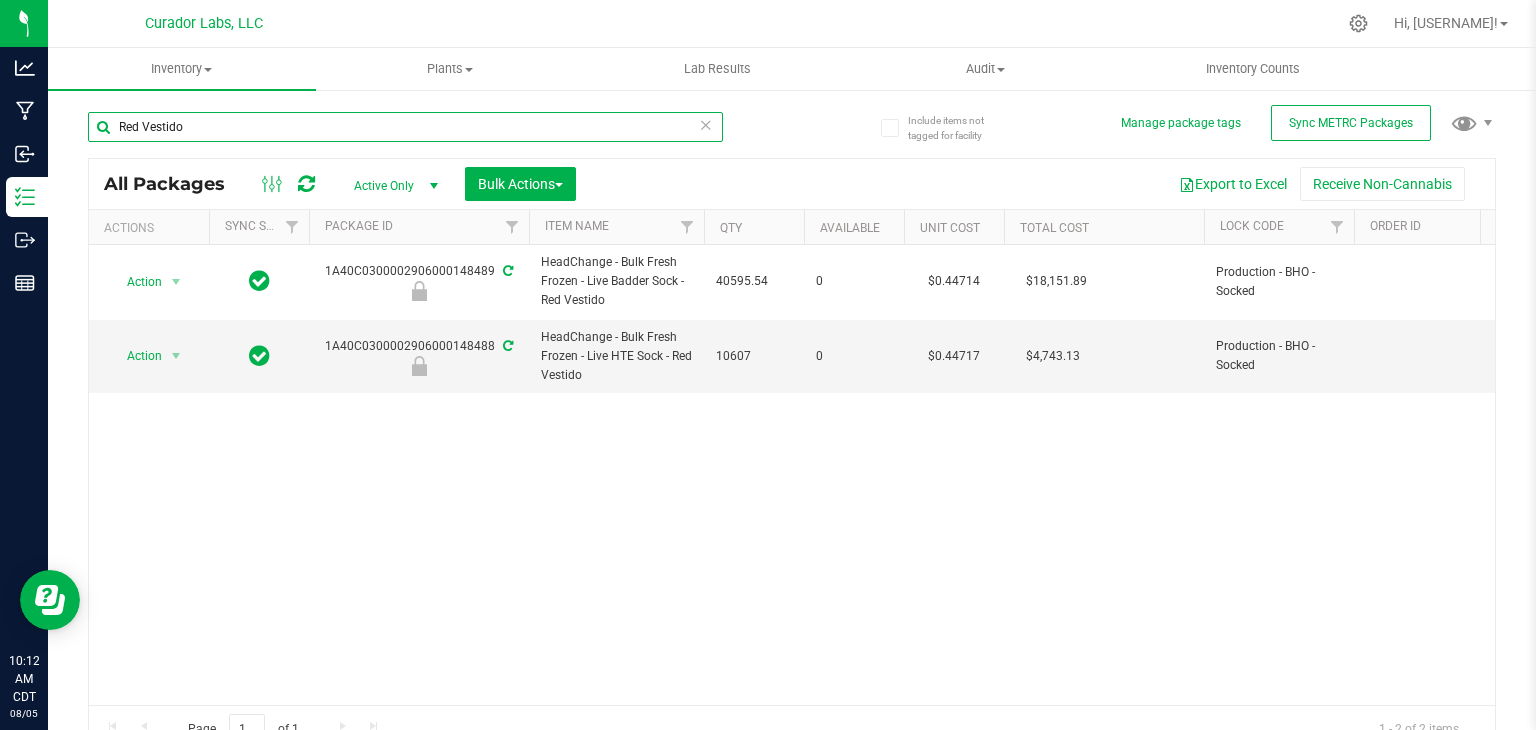 paste on "Diesel Weasel" 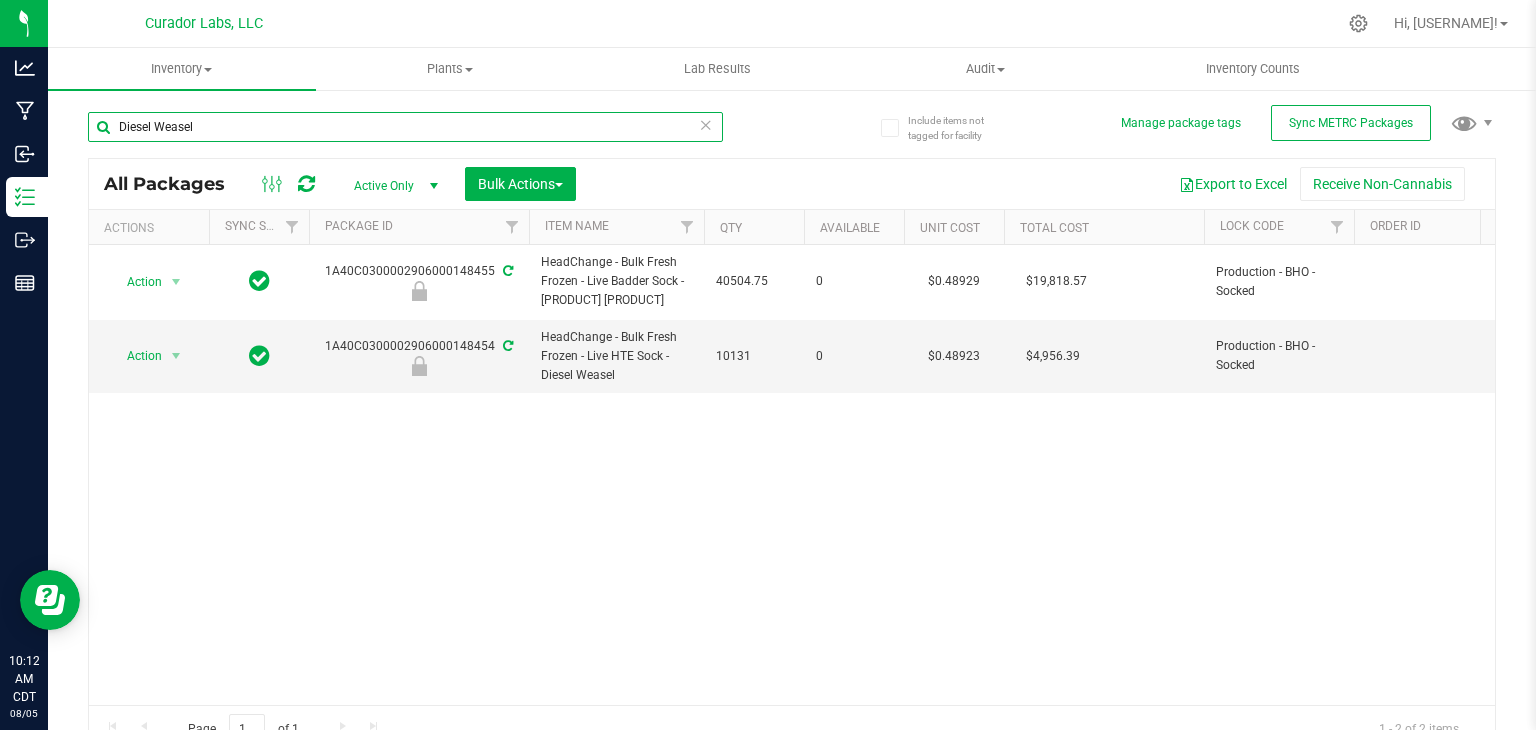 paste on "Traffic Jam" 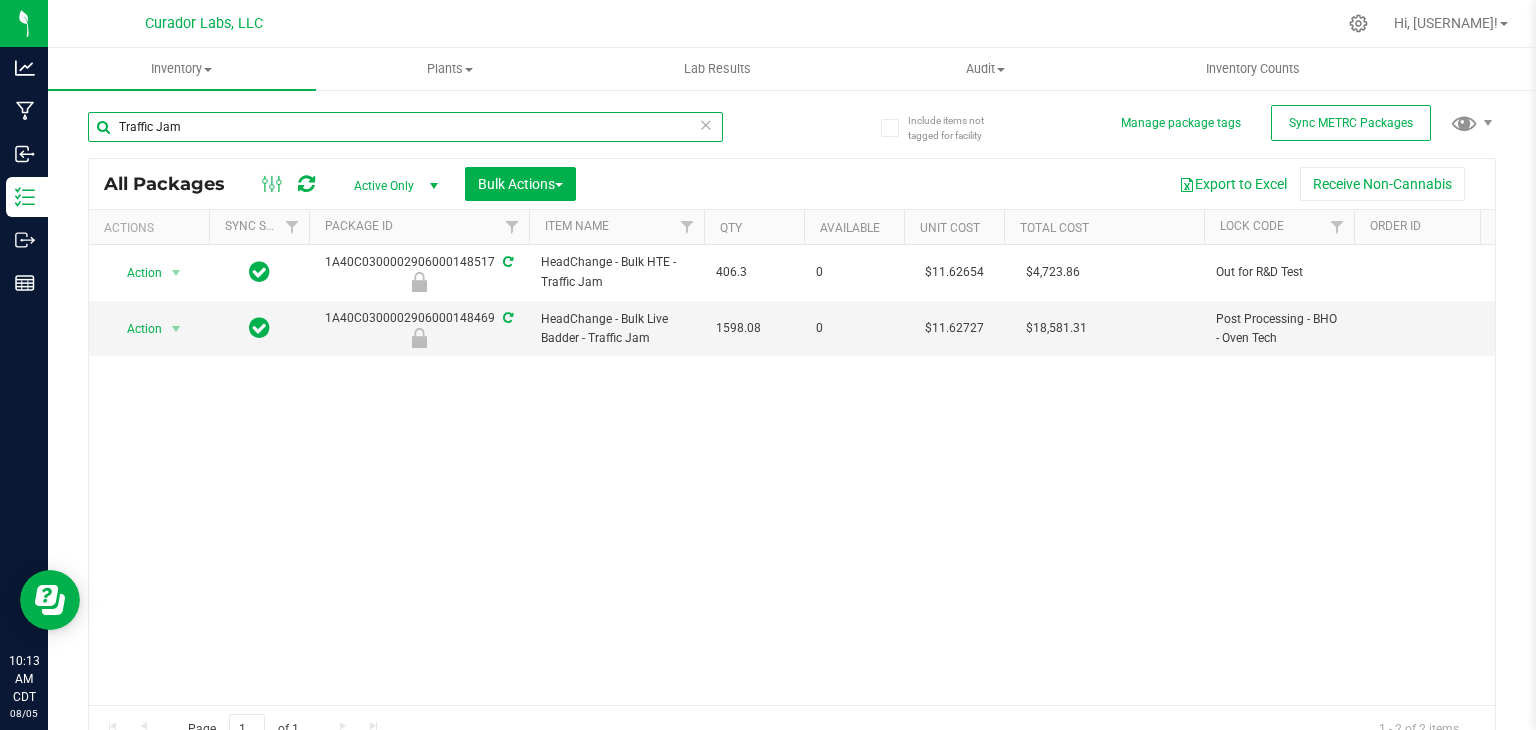 paste on "Kool Aid Terp Test" 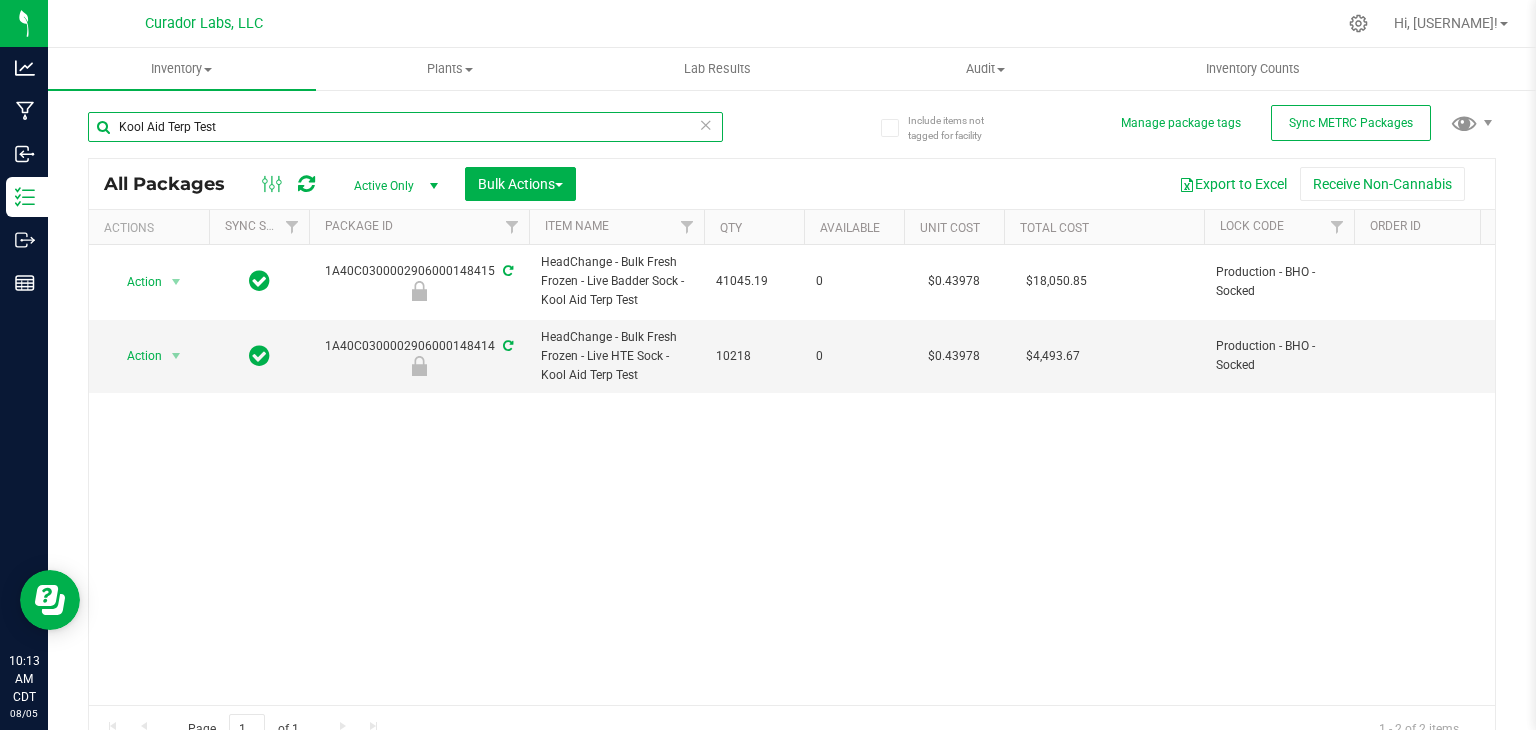 paste on "Bubbas Graveyard" 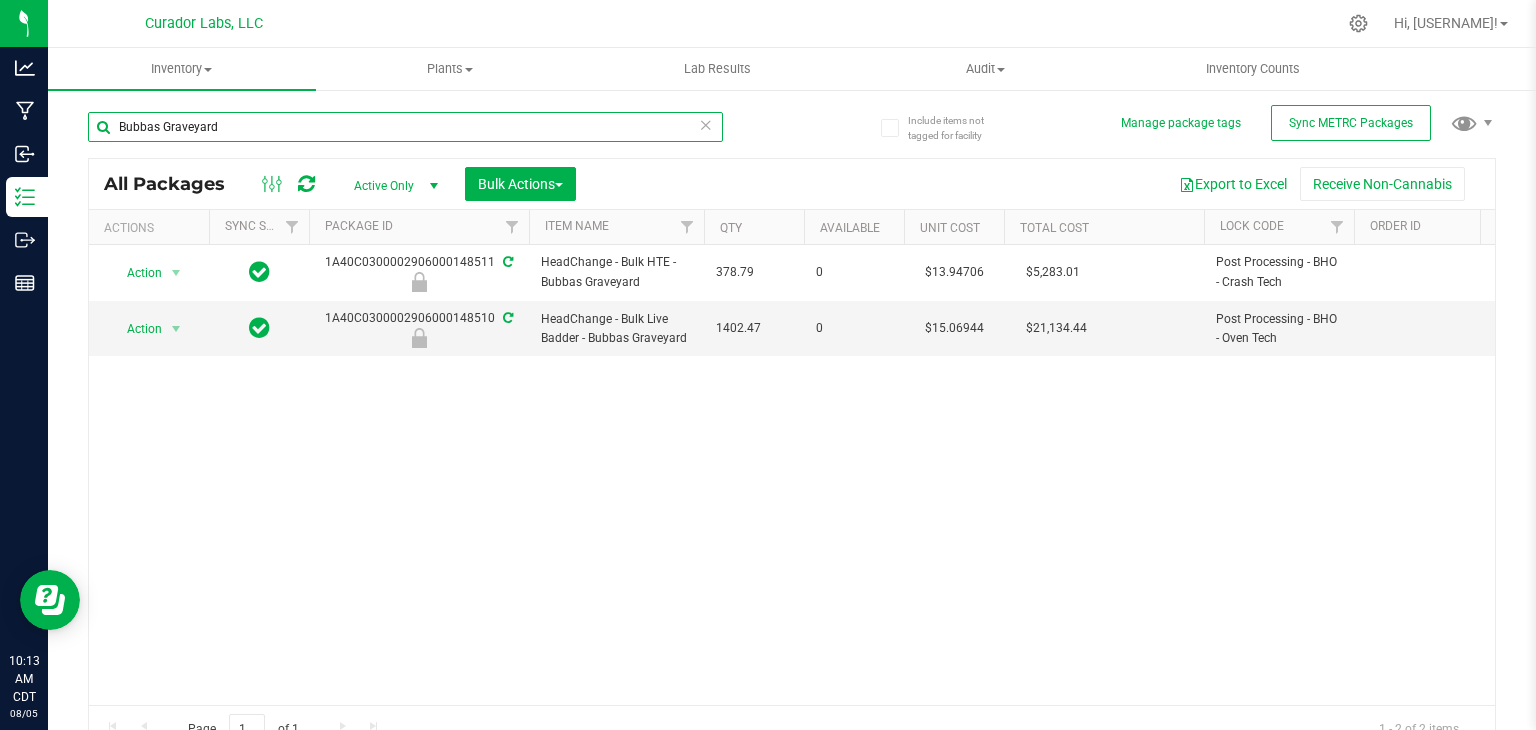 paste on "Apple Mintz" 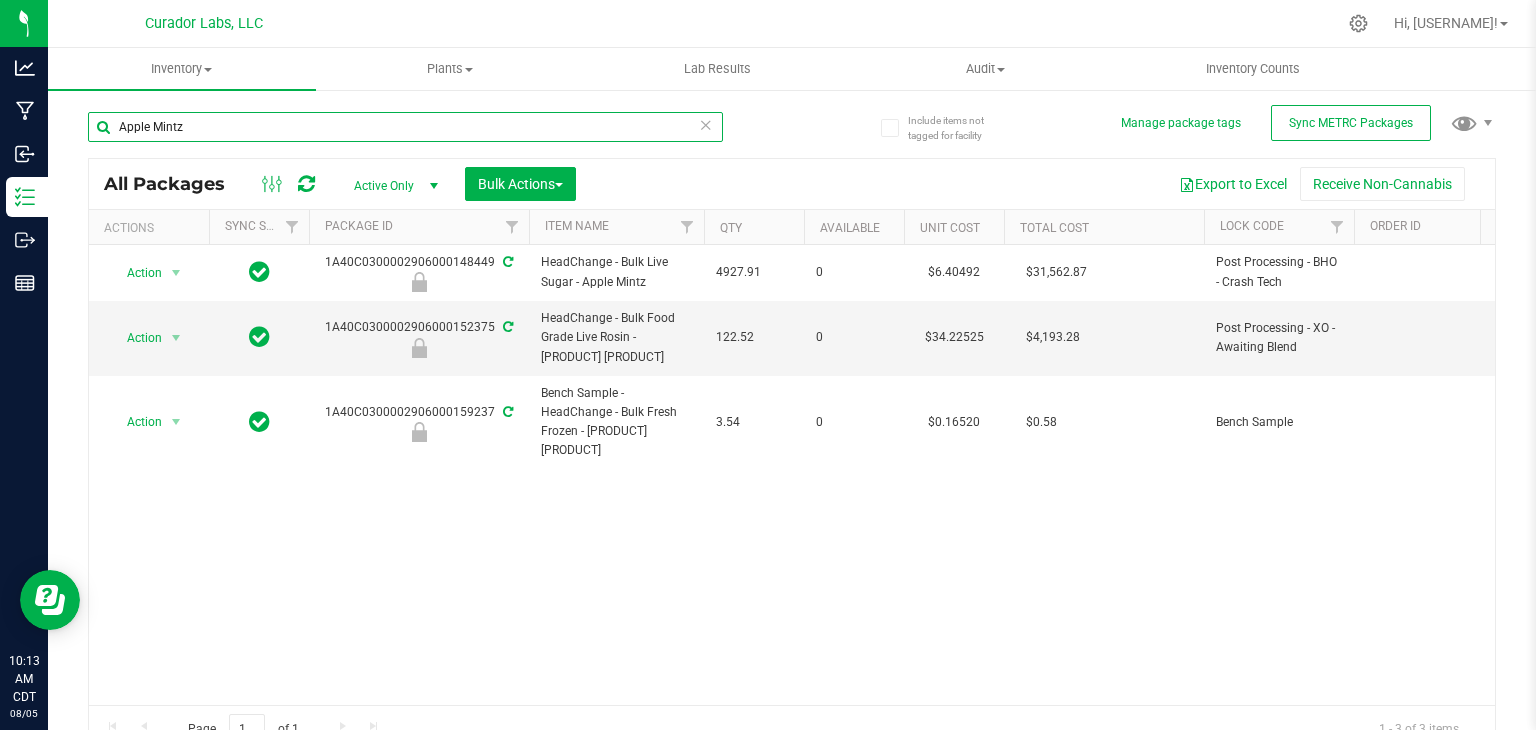 paste on "Zkatalites" 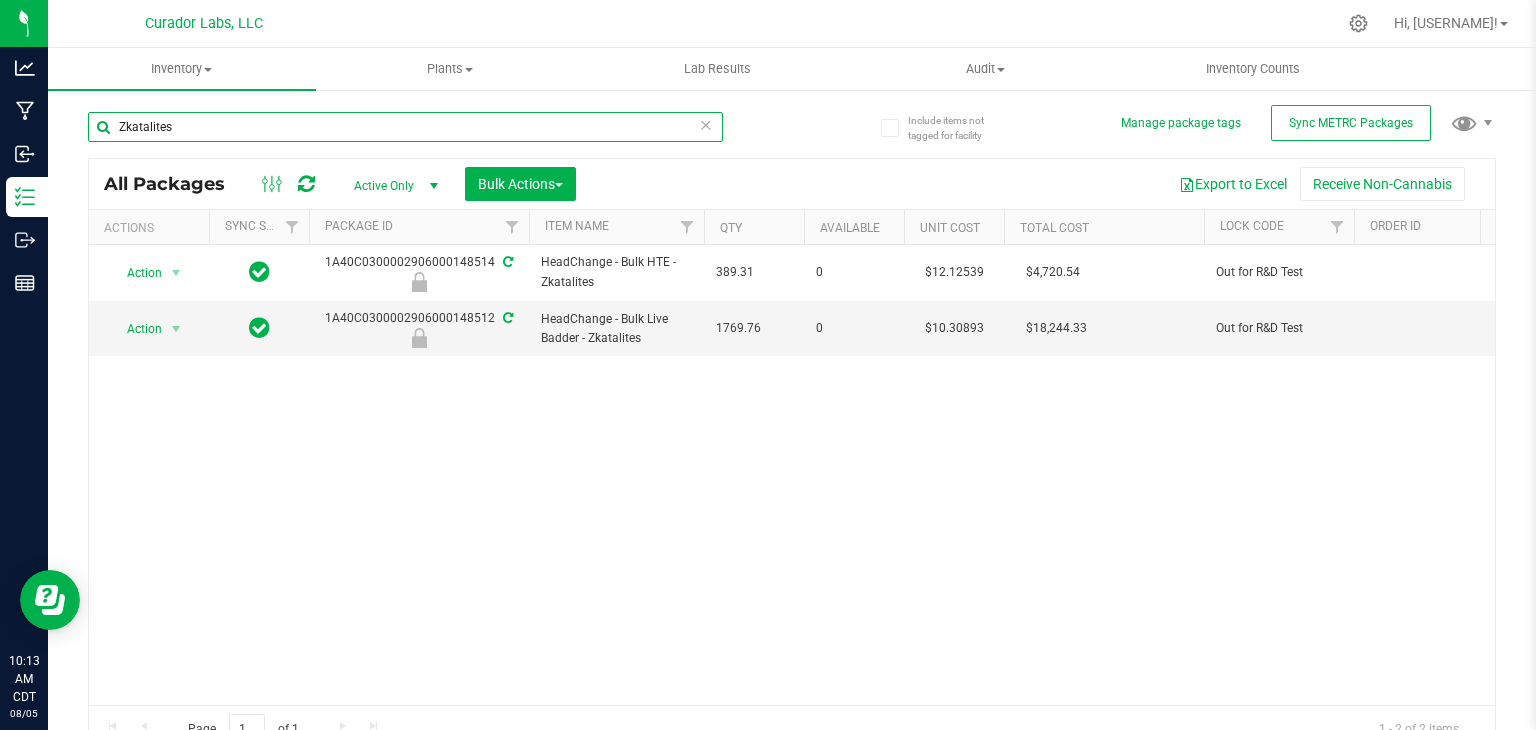 paste on "[PRODUCT] [PRODUCT] #44" 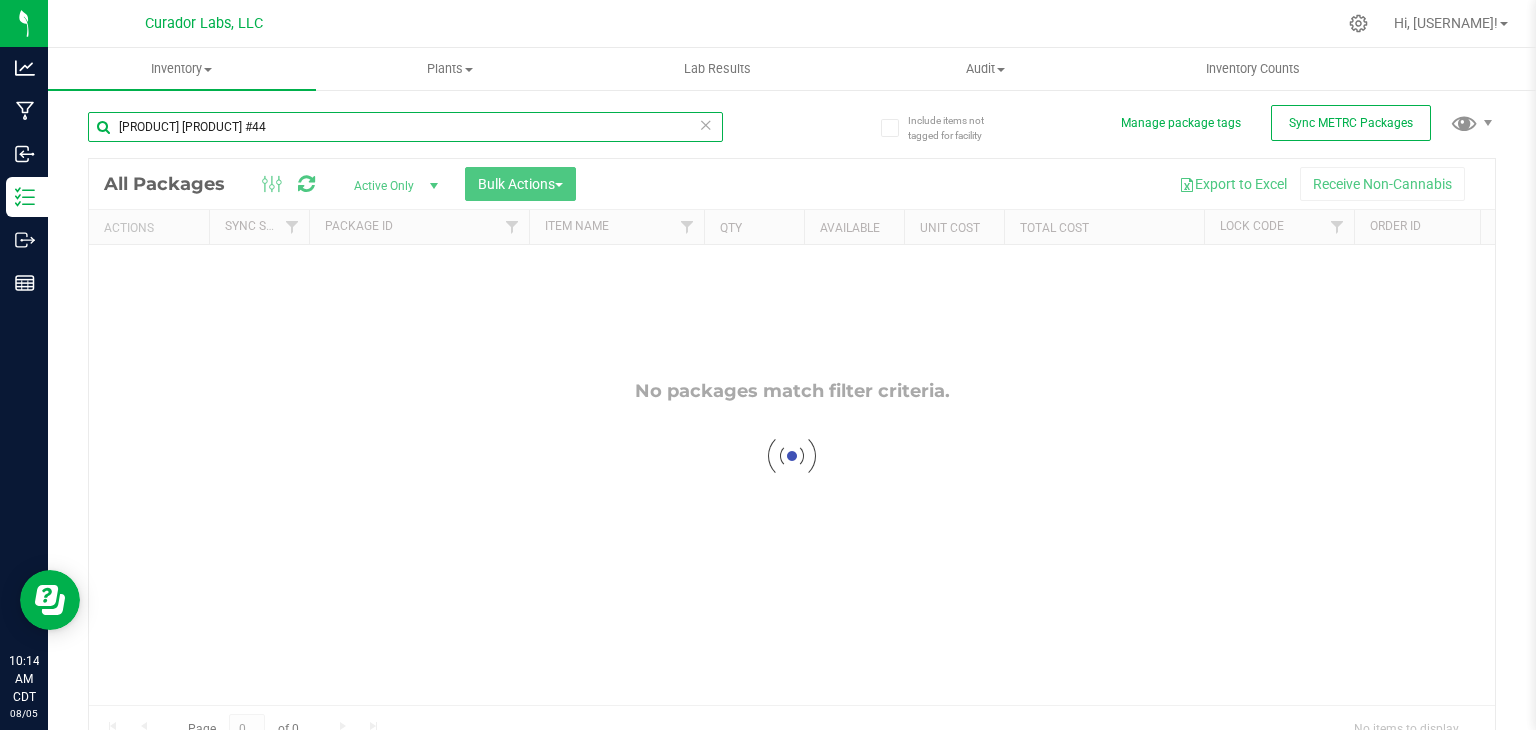 paste on "'" 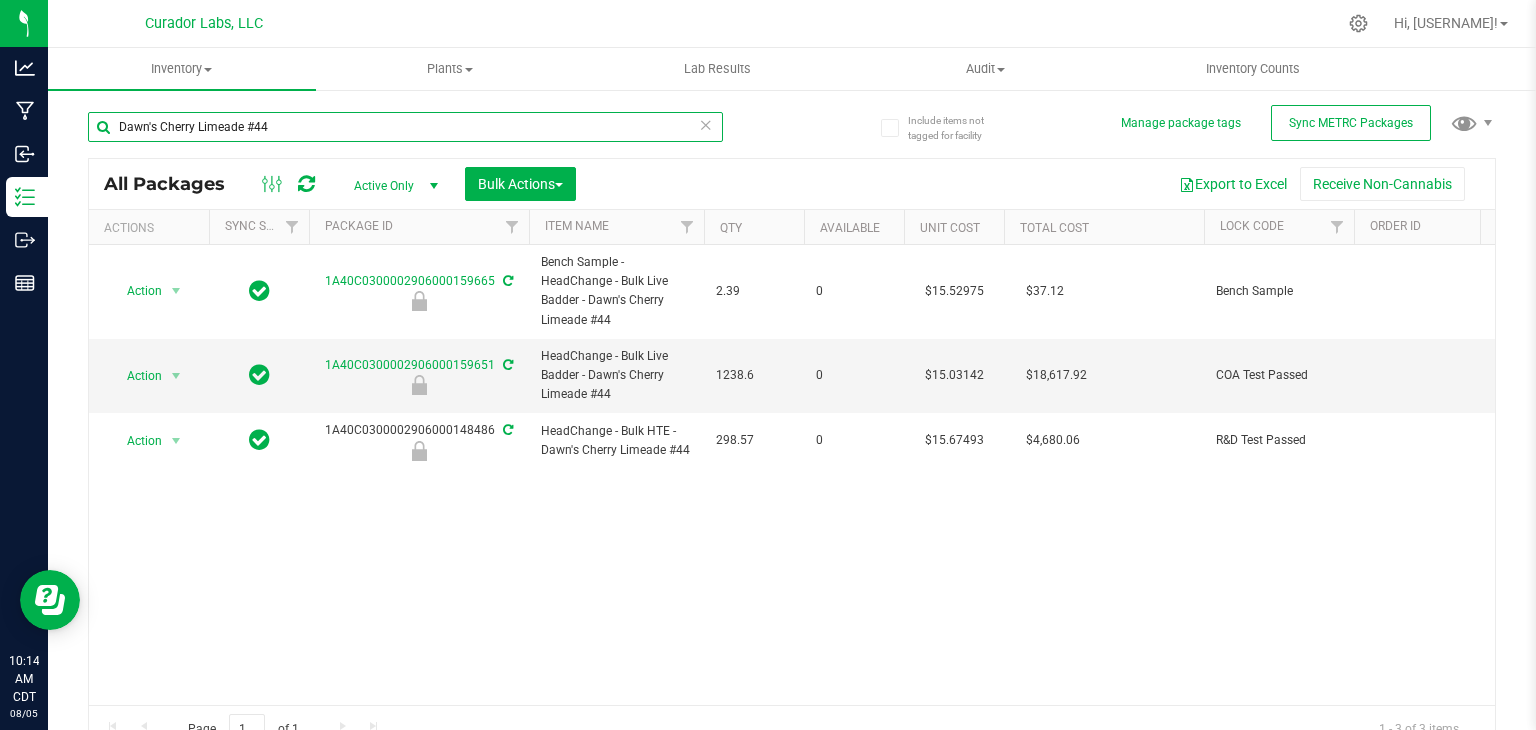 paste on "Mezcaline" 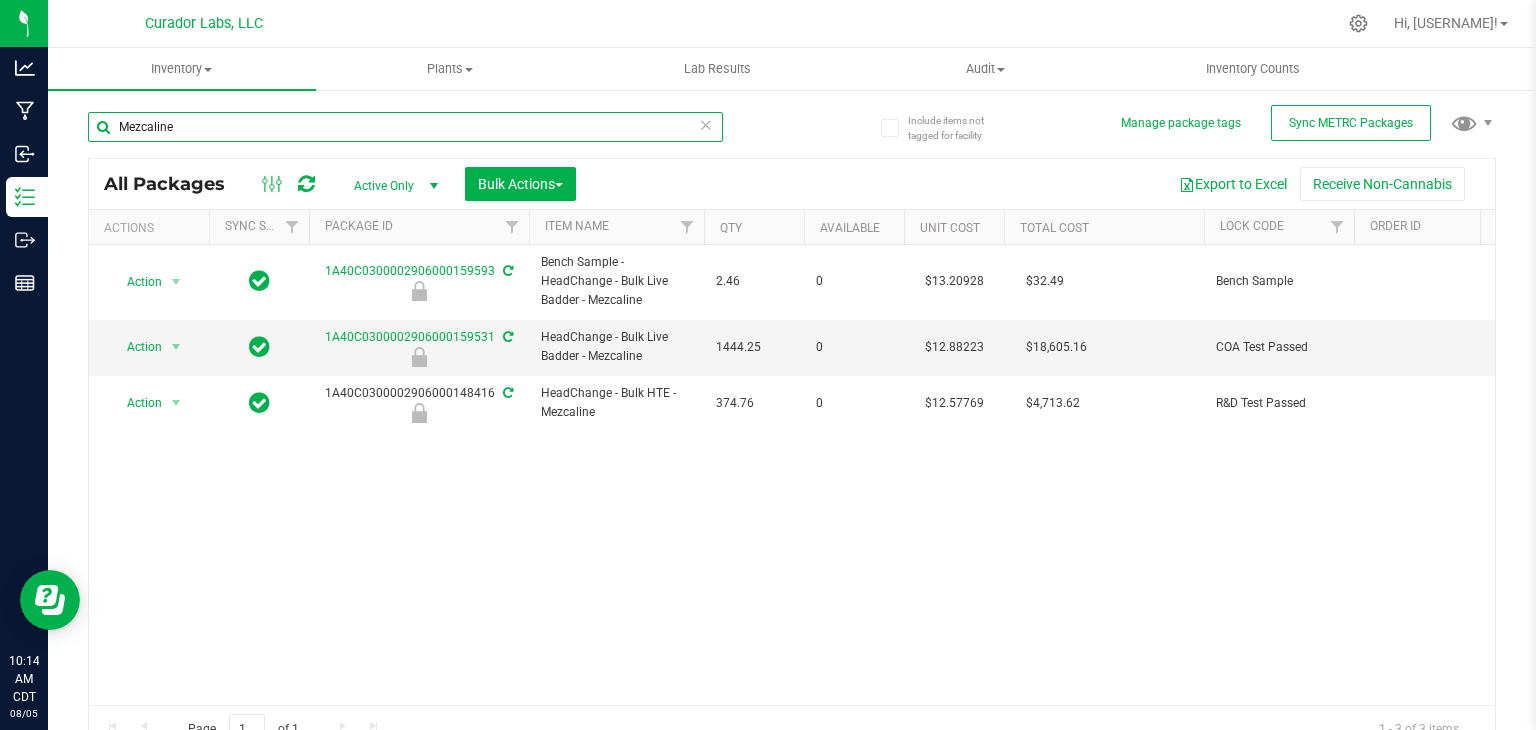 paste on "Superman Punch" 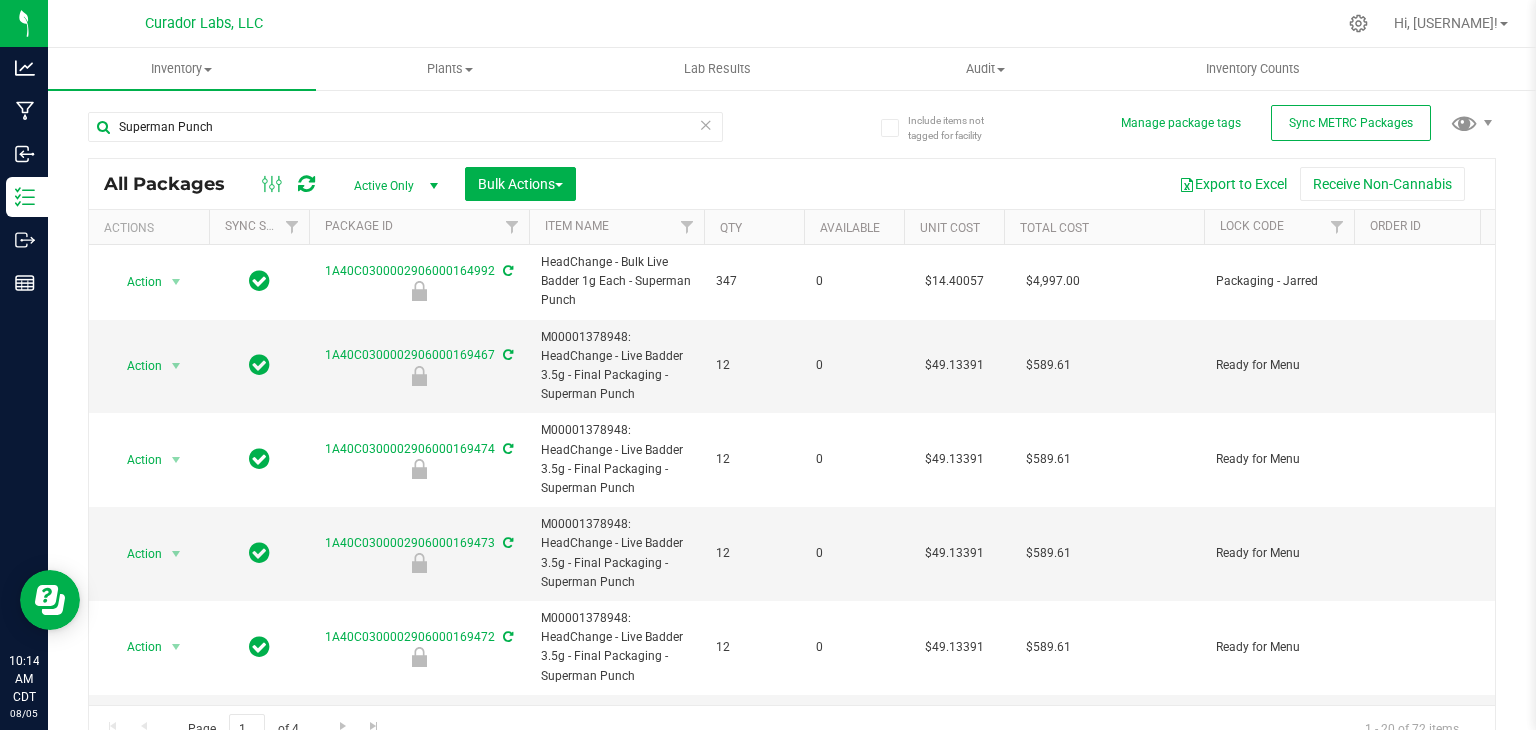 click on "Qty" at bounding box center [754, 227] 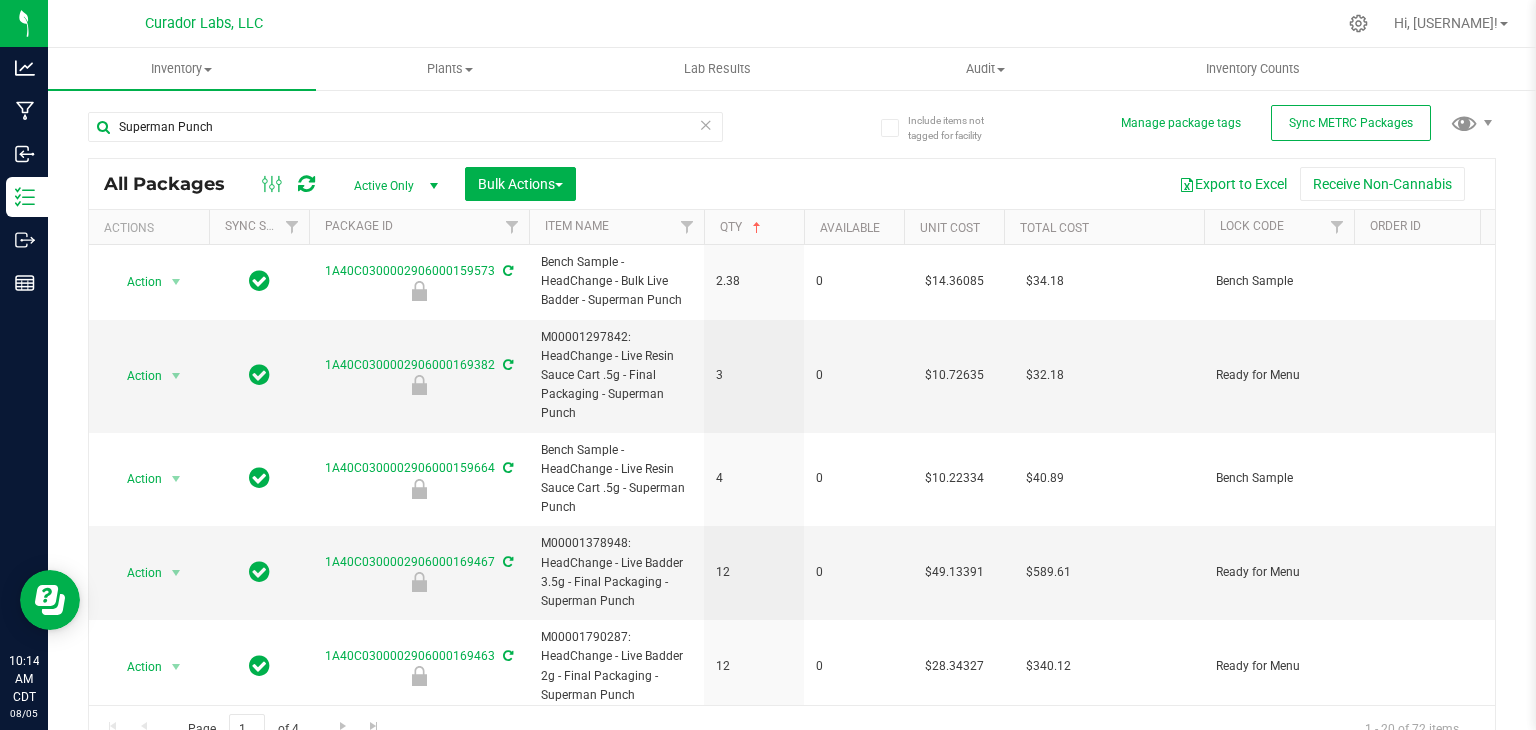 click on "Qty" at bounding box center (754, 227) 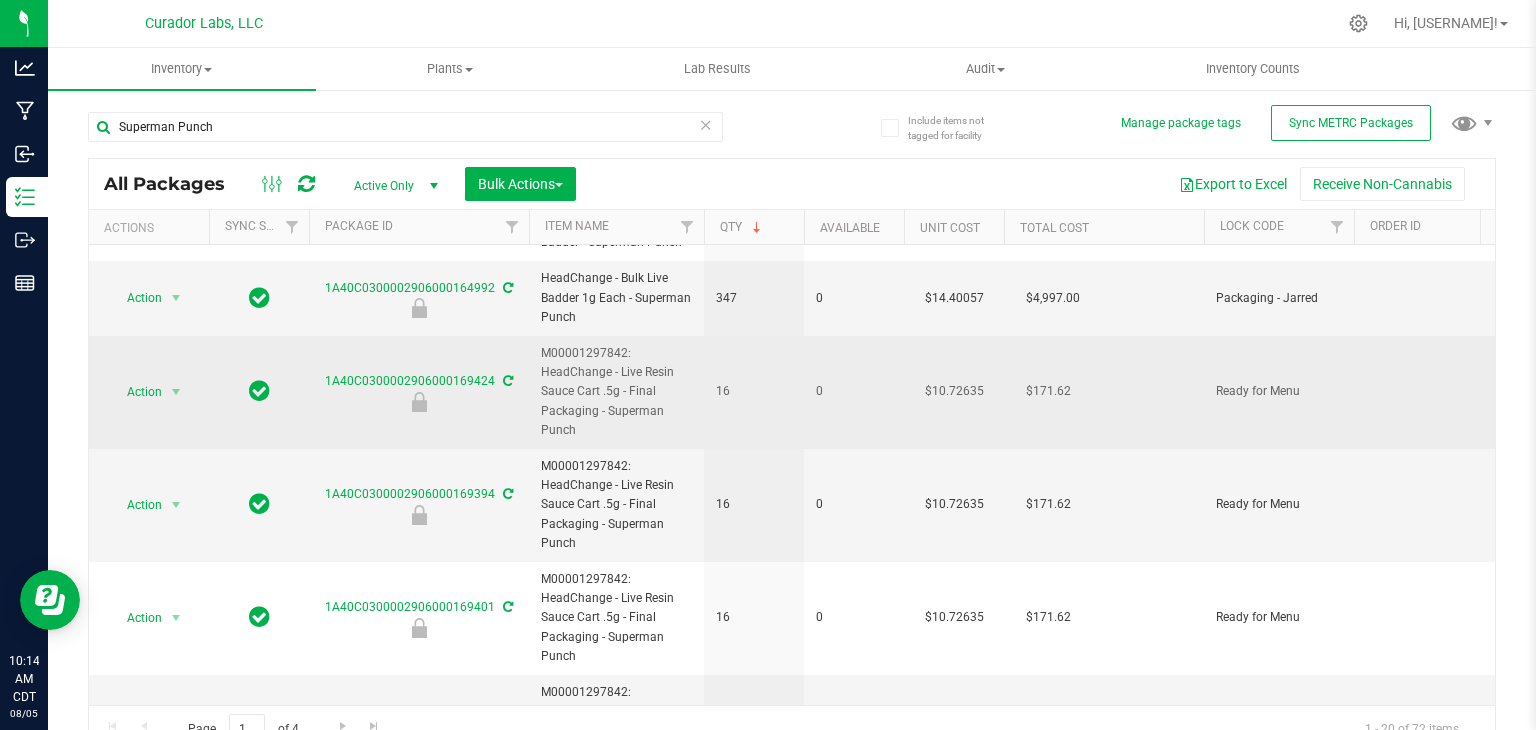scroll, scrollTop: 39, scrollLeft: 0, axis: vertical 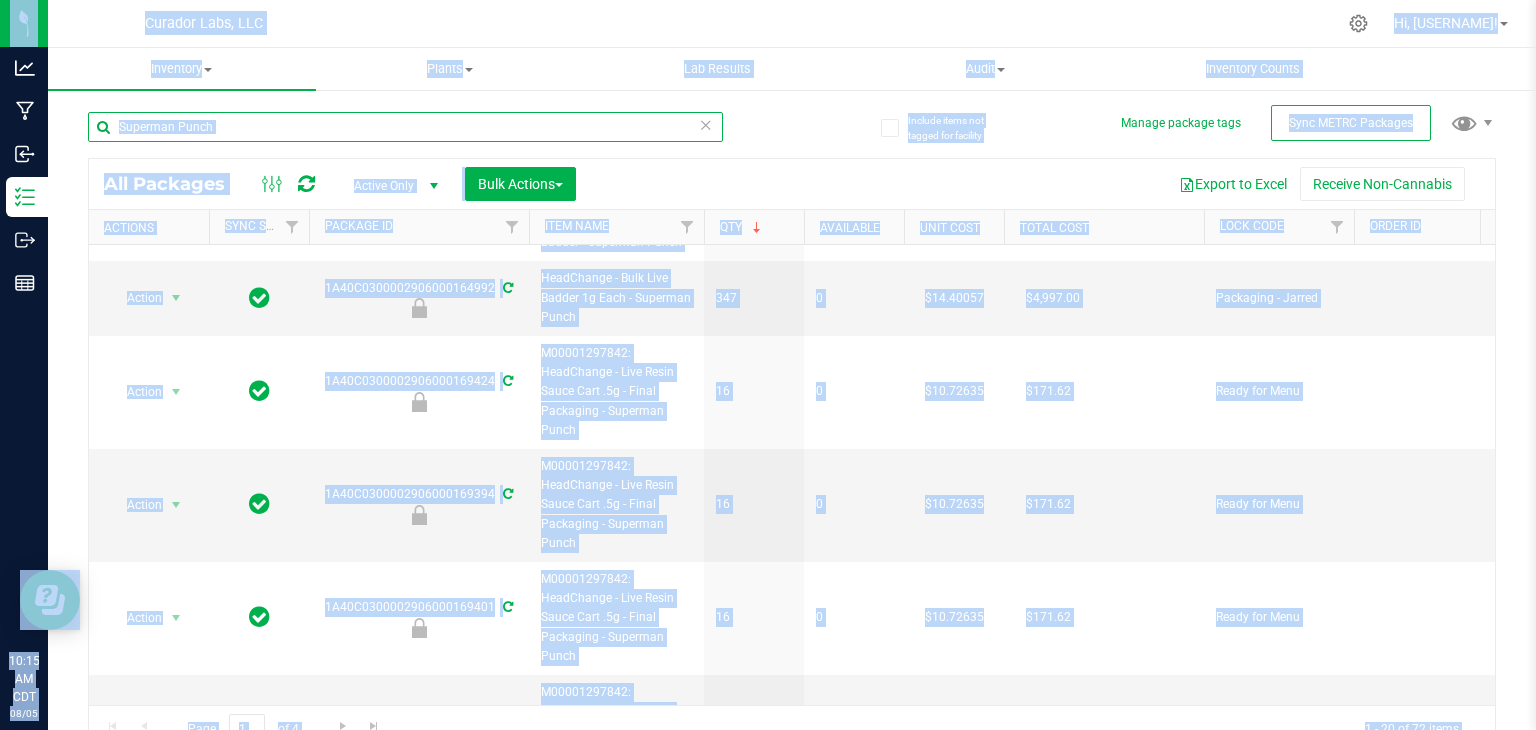 click on "Superman Punch" at bounding box center [405, 127] 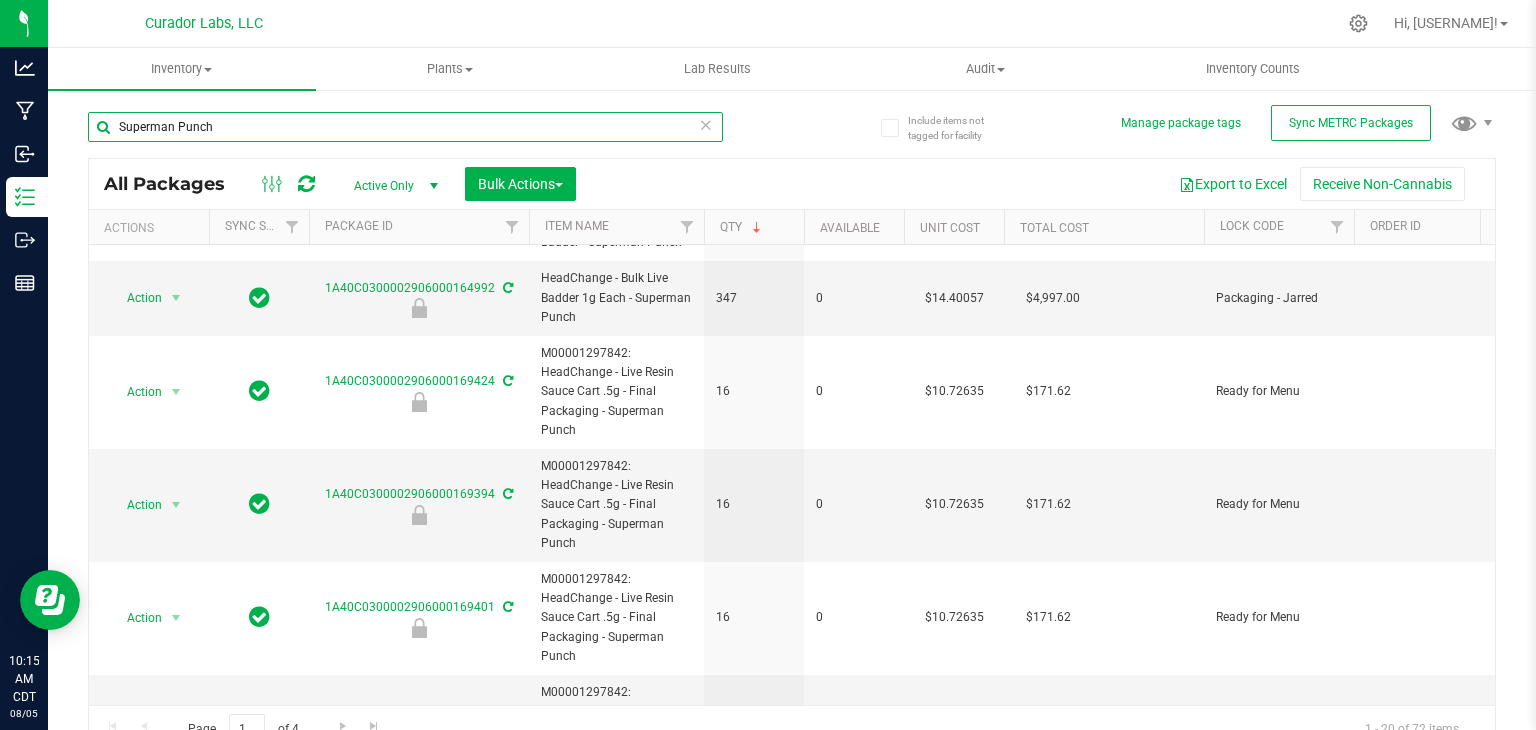 paste on "Cabana Mane" 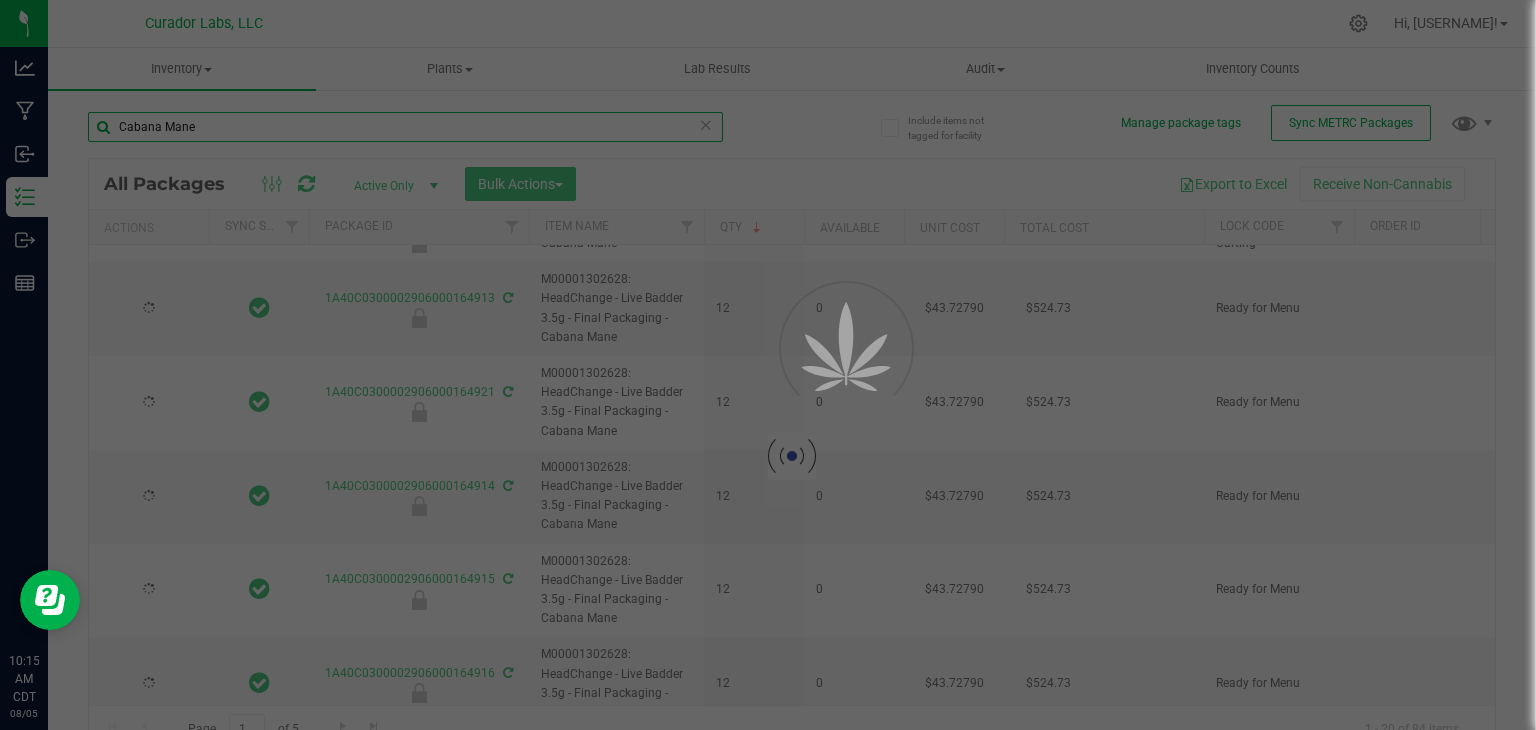 scroll, scrollTop: 0, scrollLeft: 0, axis: both 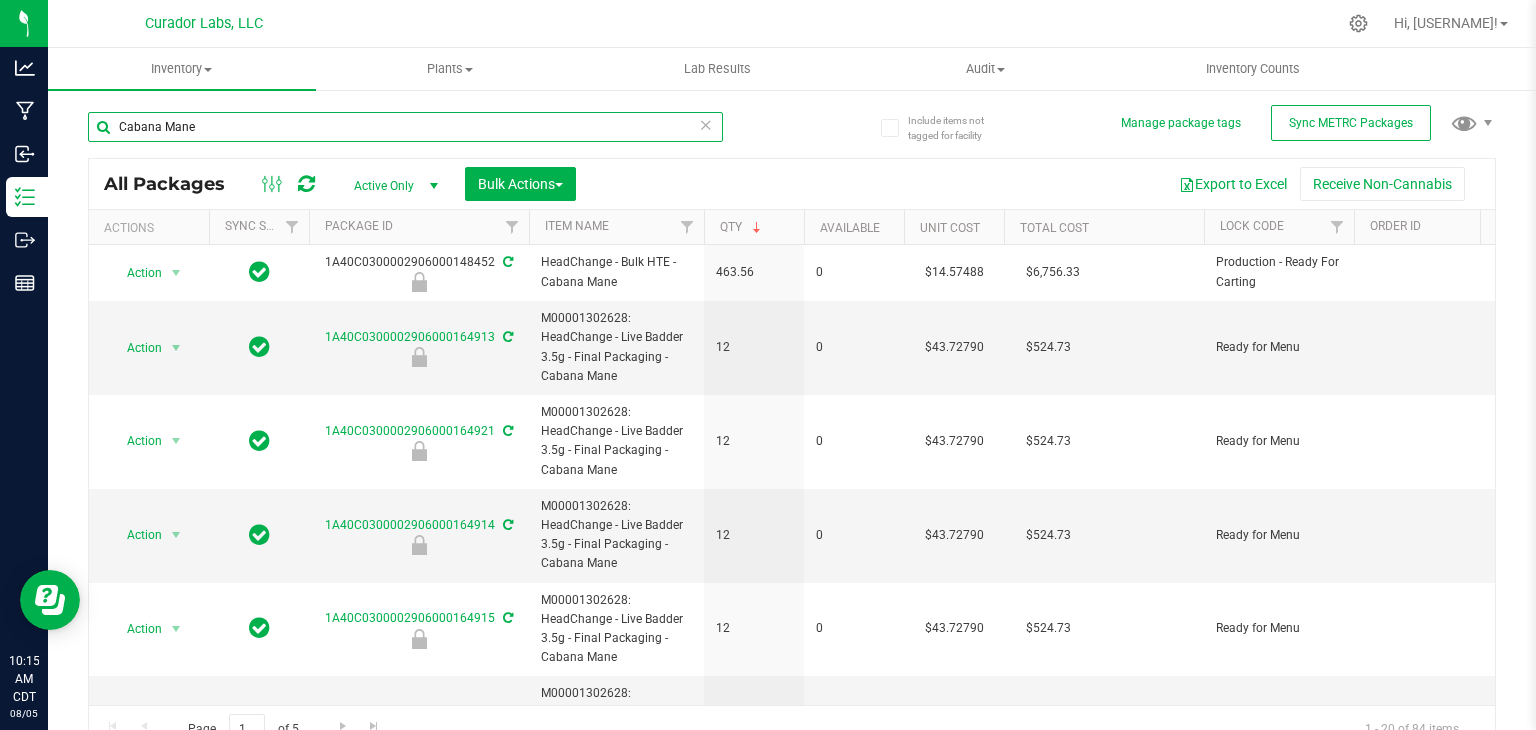 paste on "Terp Guru" 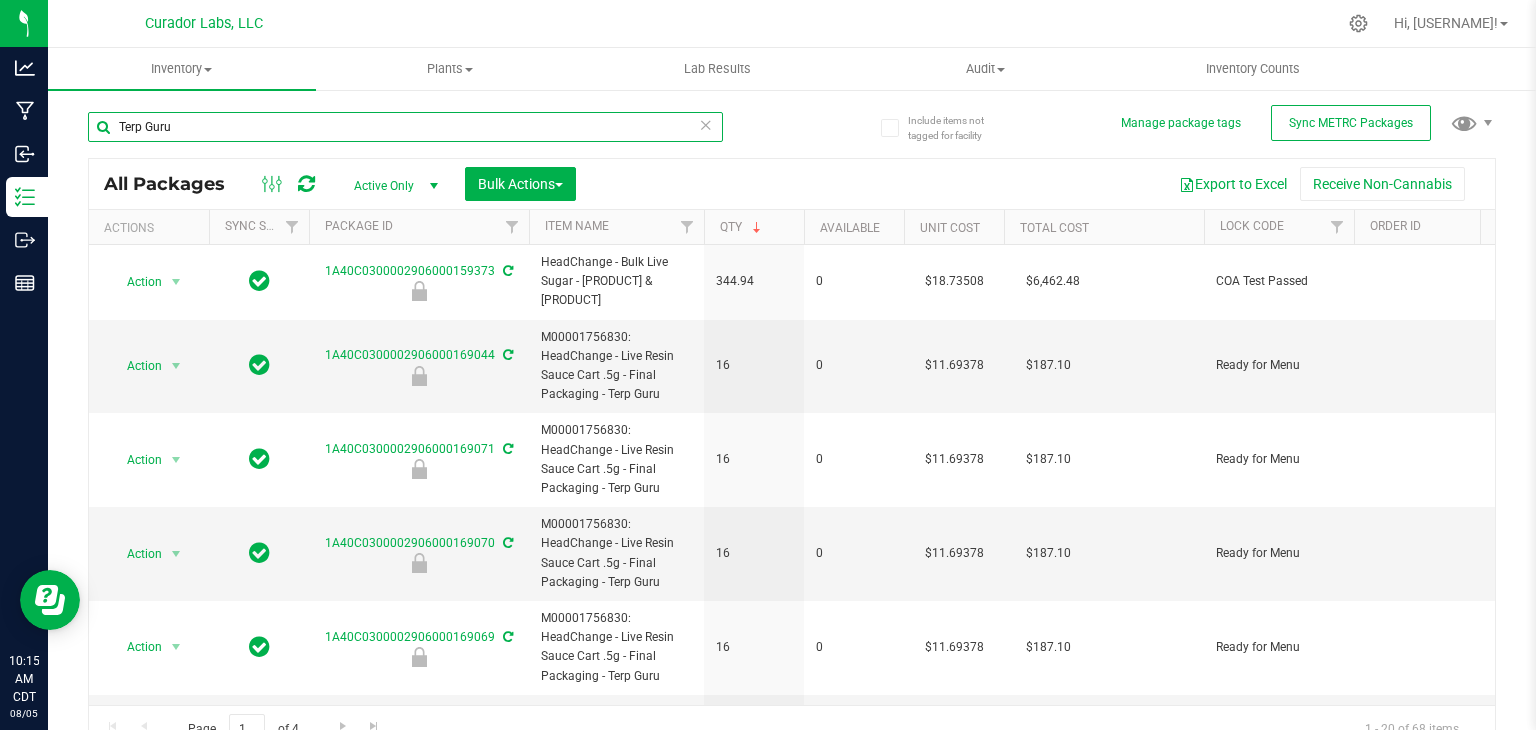 paste on "Koolade & Coladas" 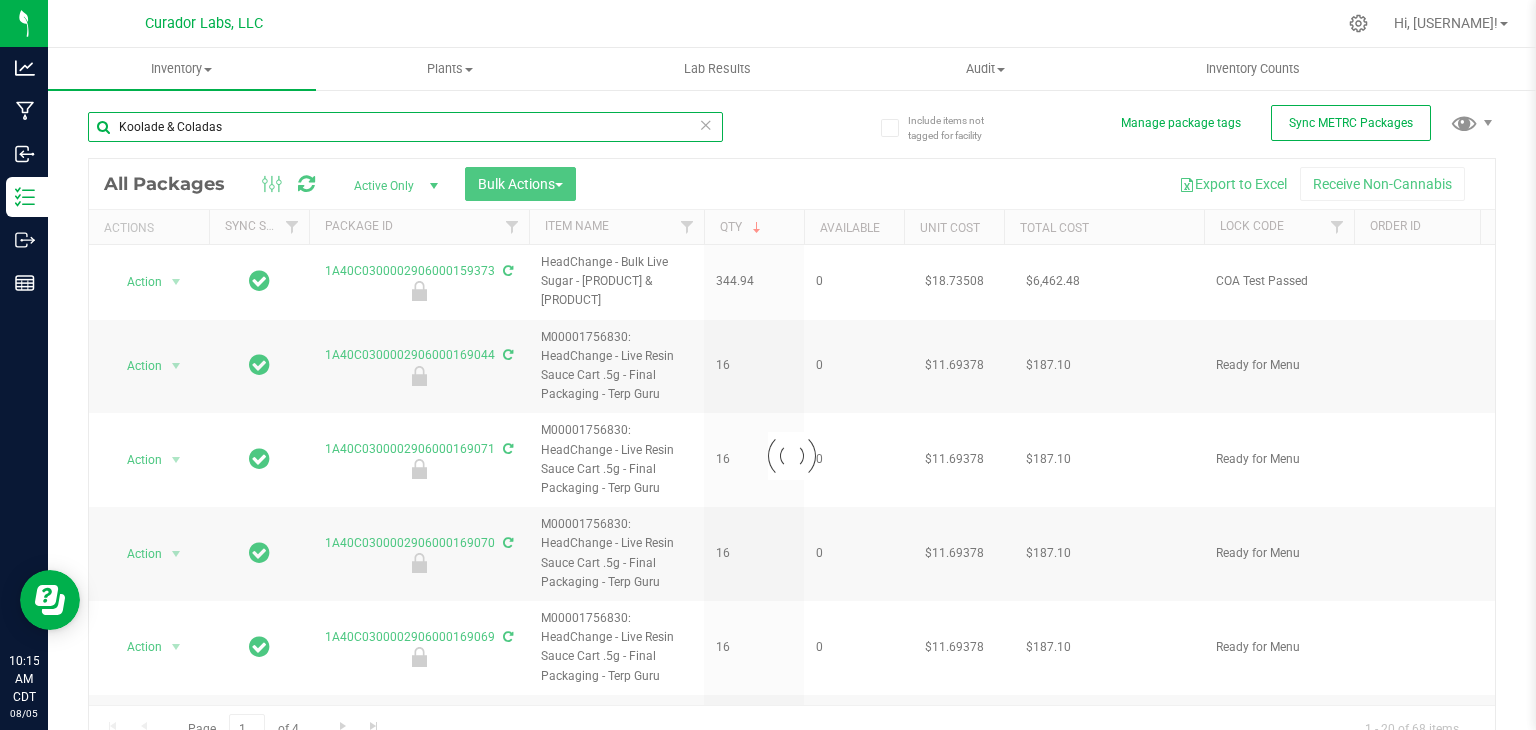 paste on "o" 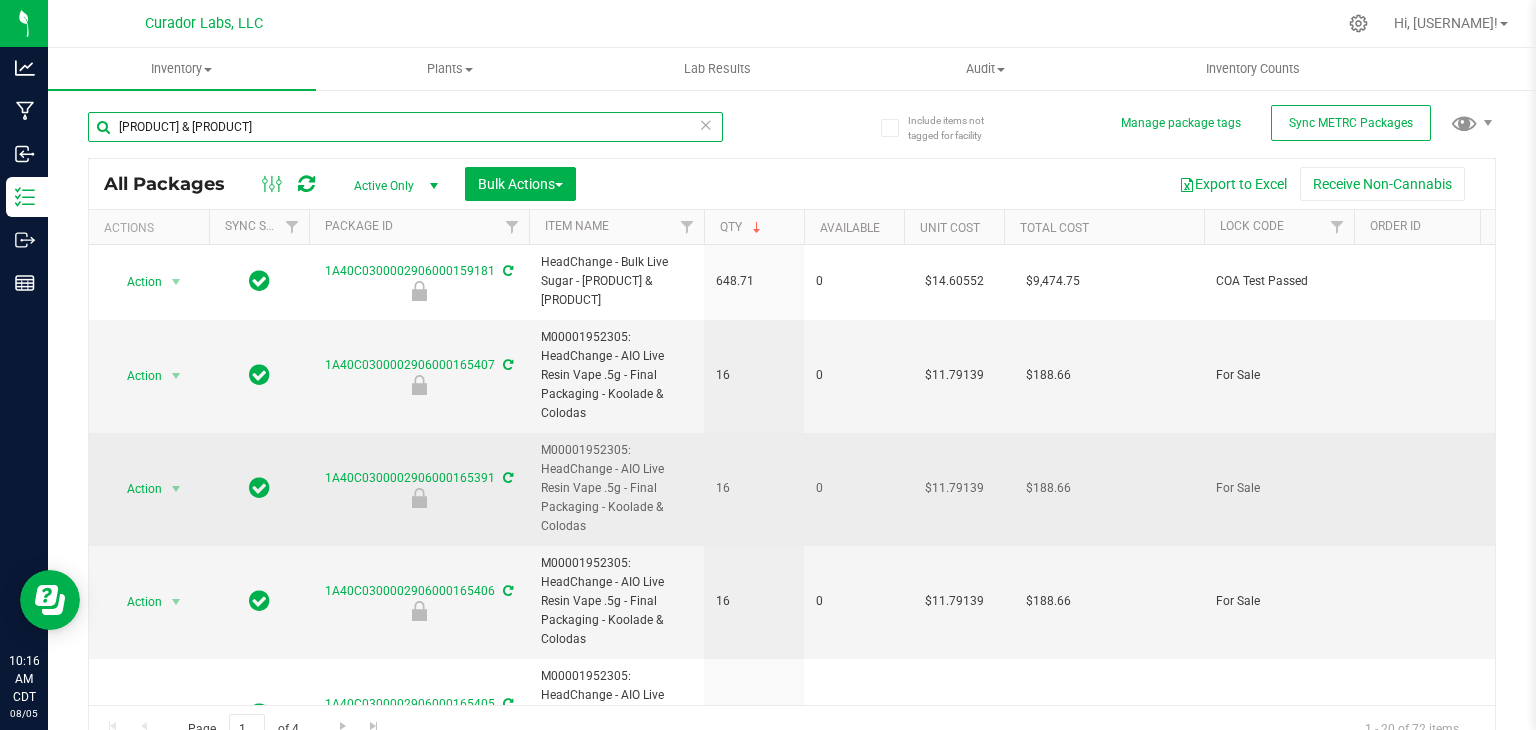 paste on "[PRODUCT] [PRODUCT]" 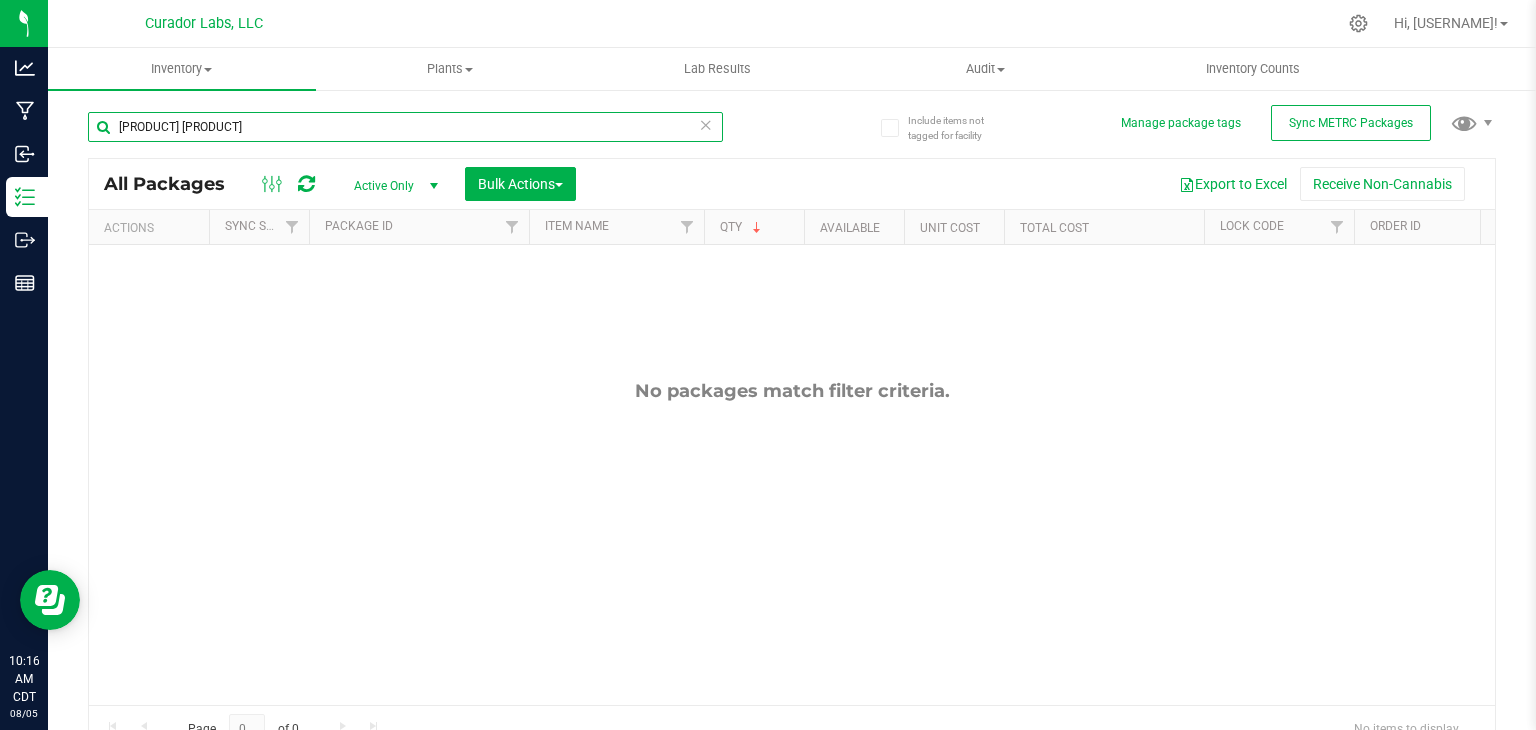 paste on "Fresh Produce #28" 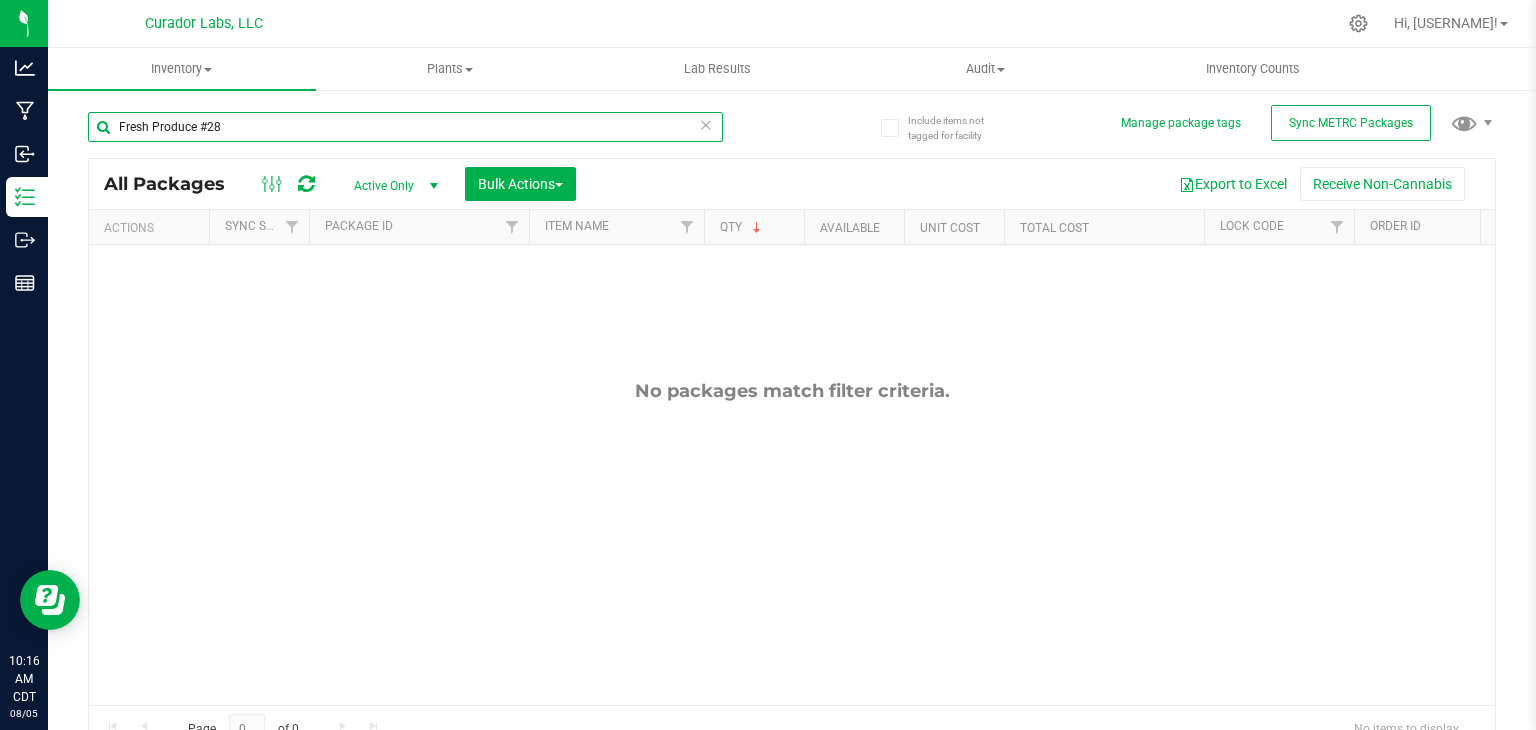 paste on "[PRODUCT]" 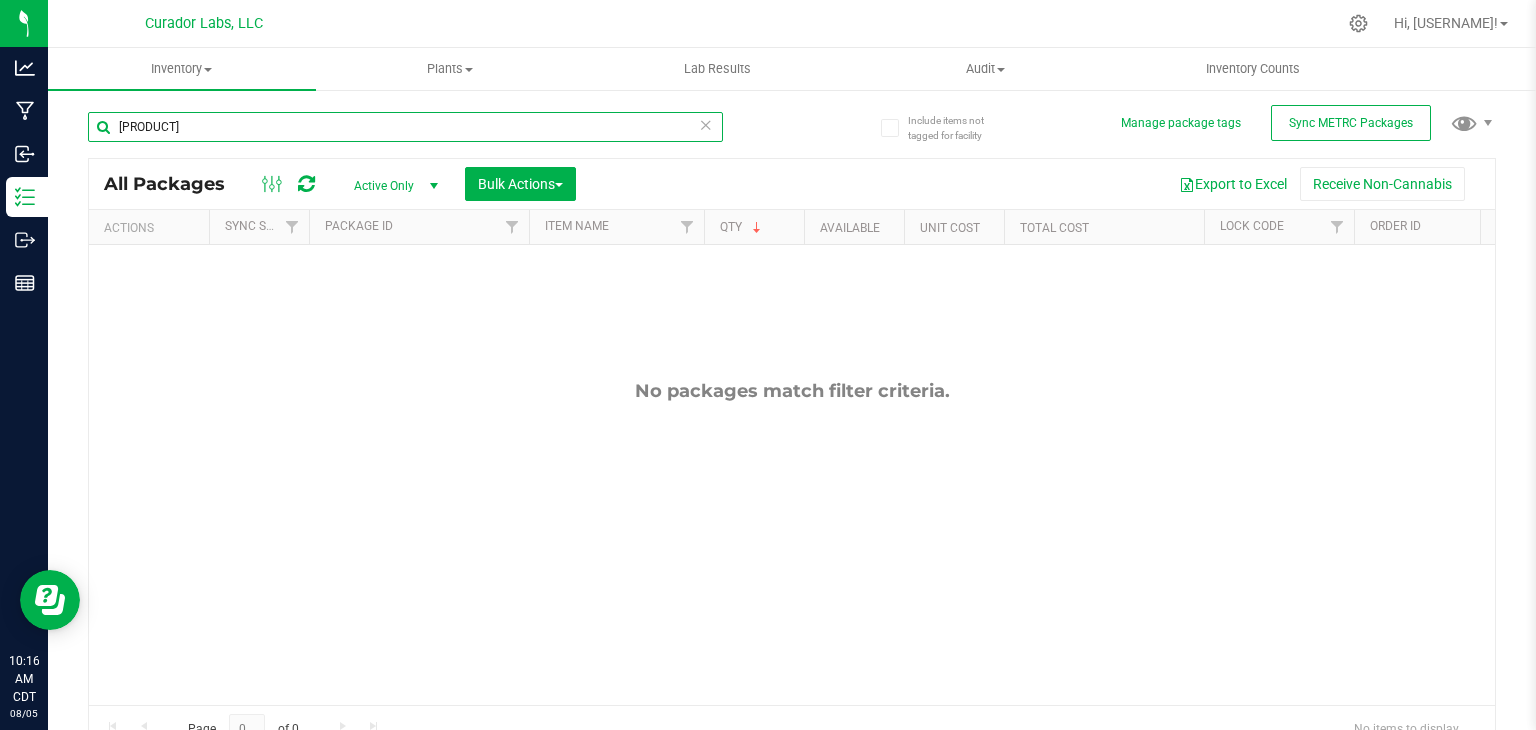 paste on "[PRODUCT] [PRODUCT]" 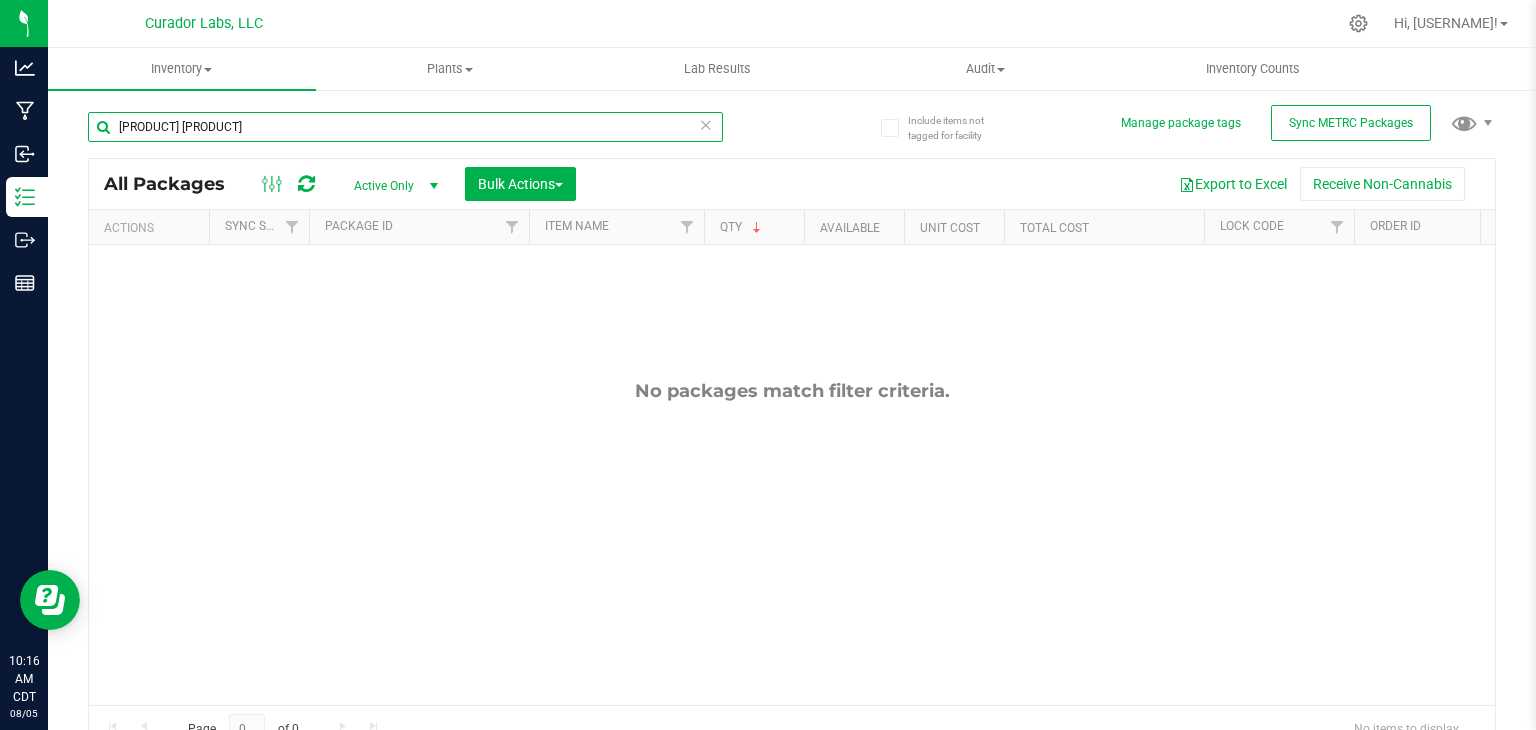 paste on "Spun Sauce" 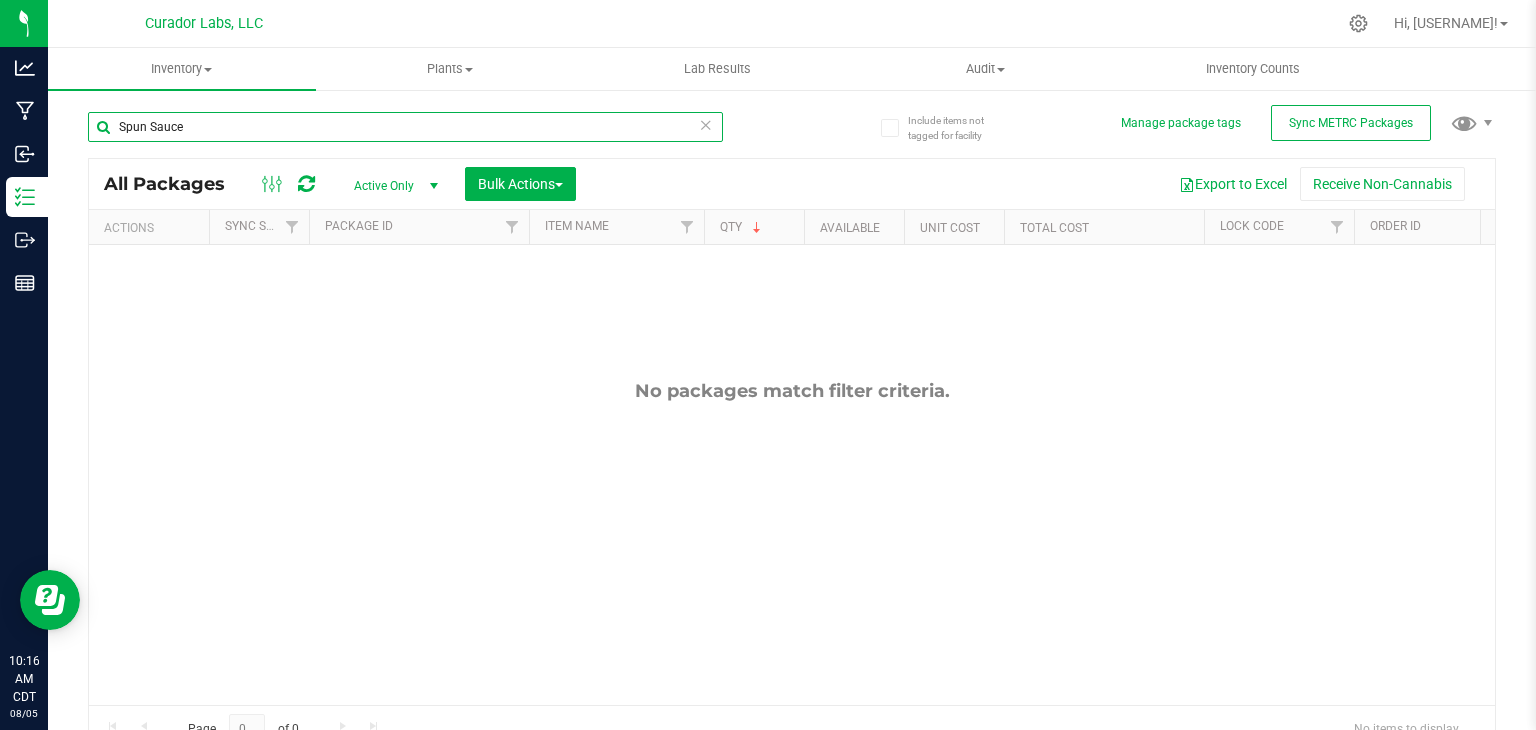paste on "Needs Blending" 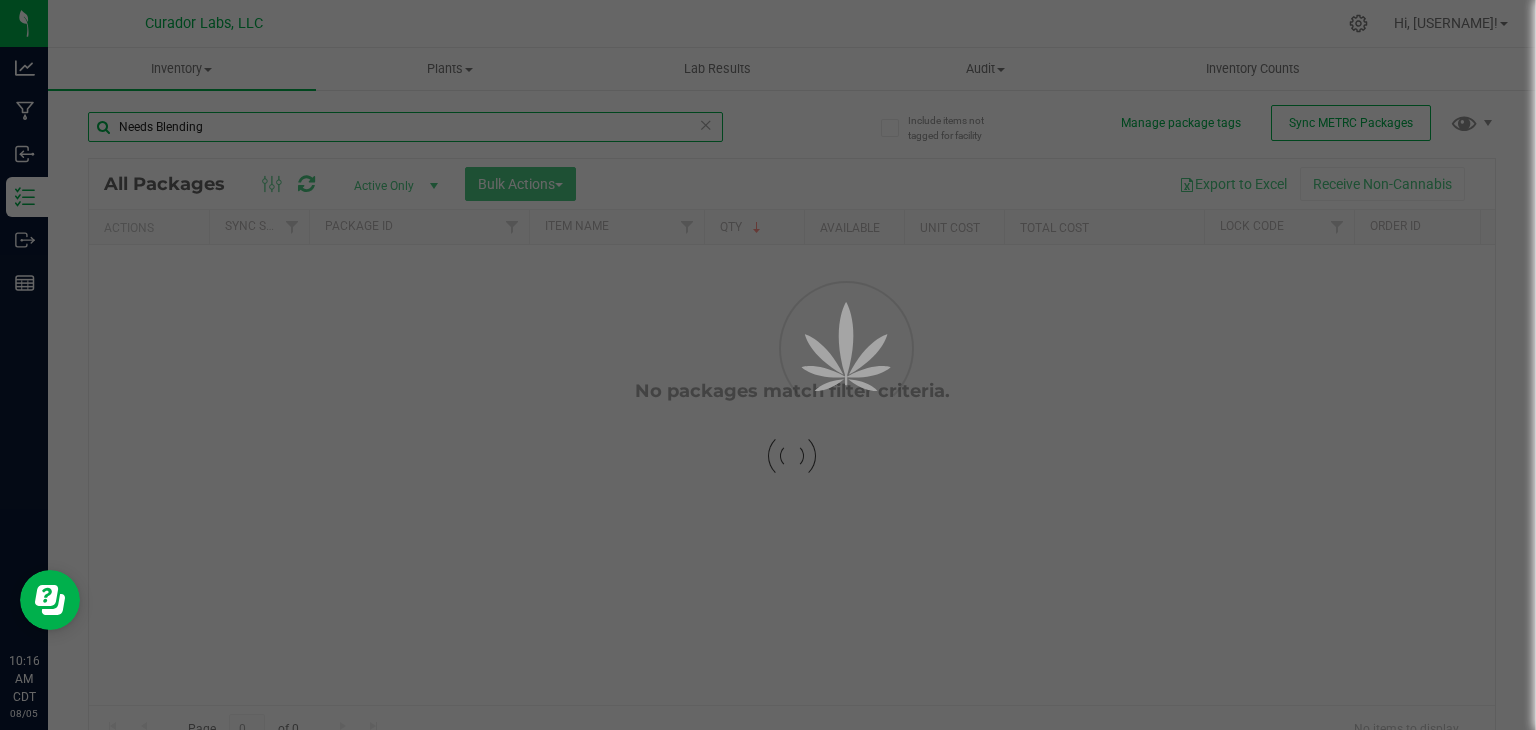 type on "Needs Blending" 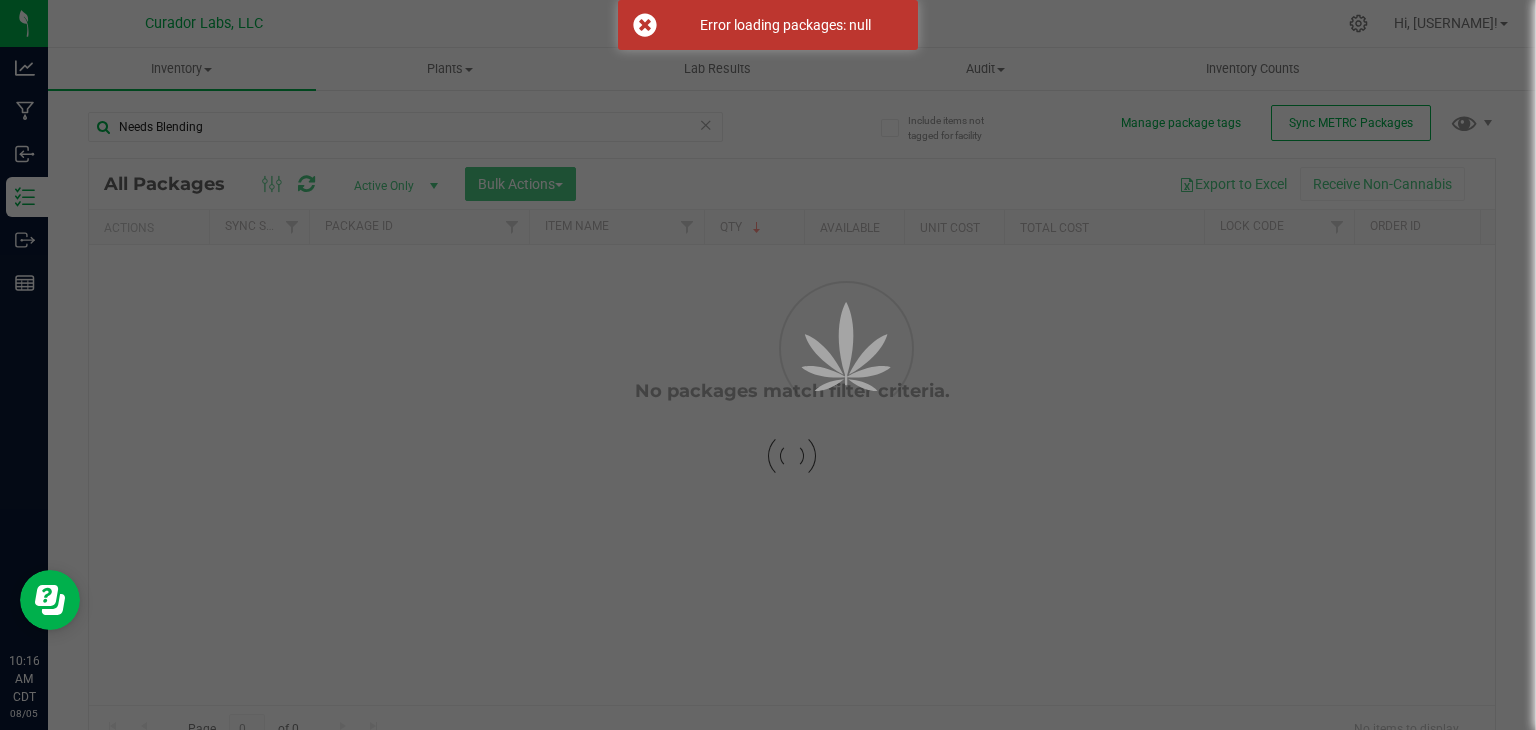 click at bounding box center (768, 365) 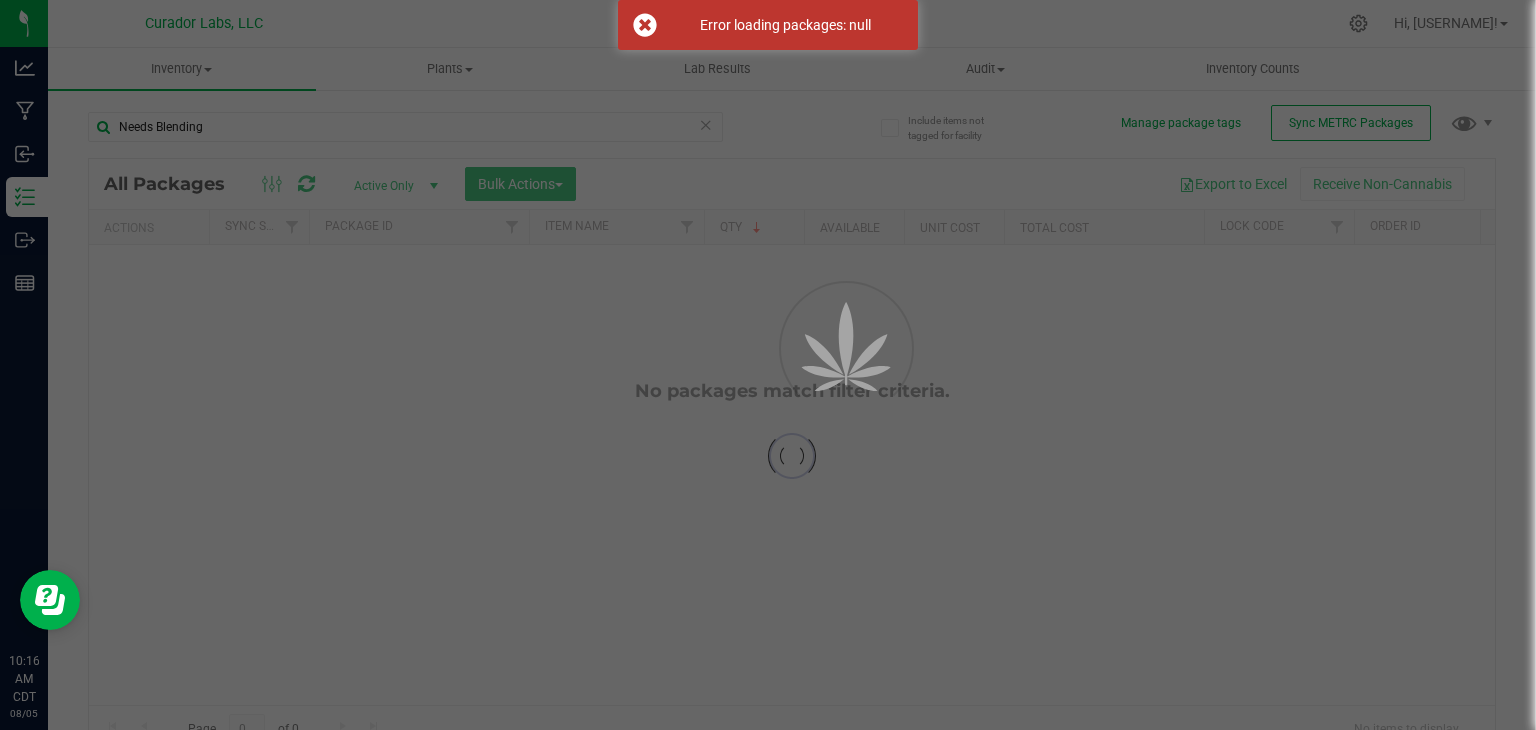 click at bounding box center (768, 365) 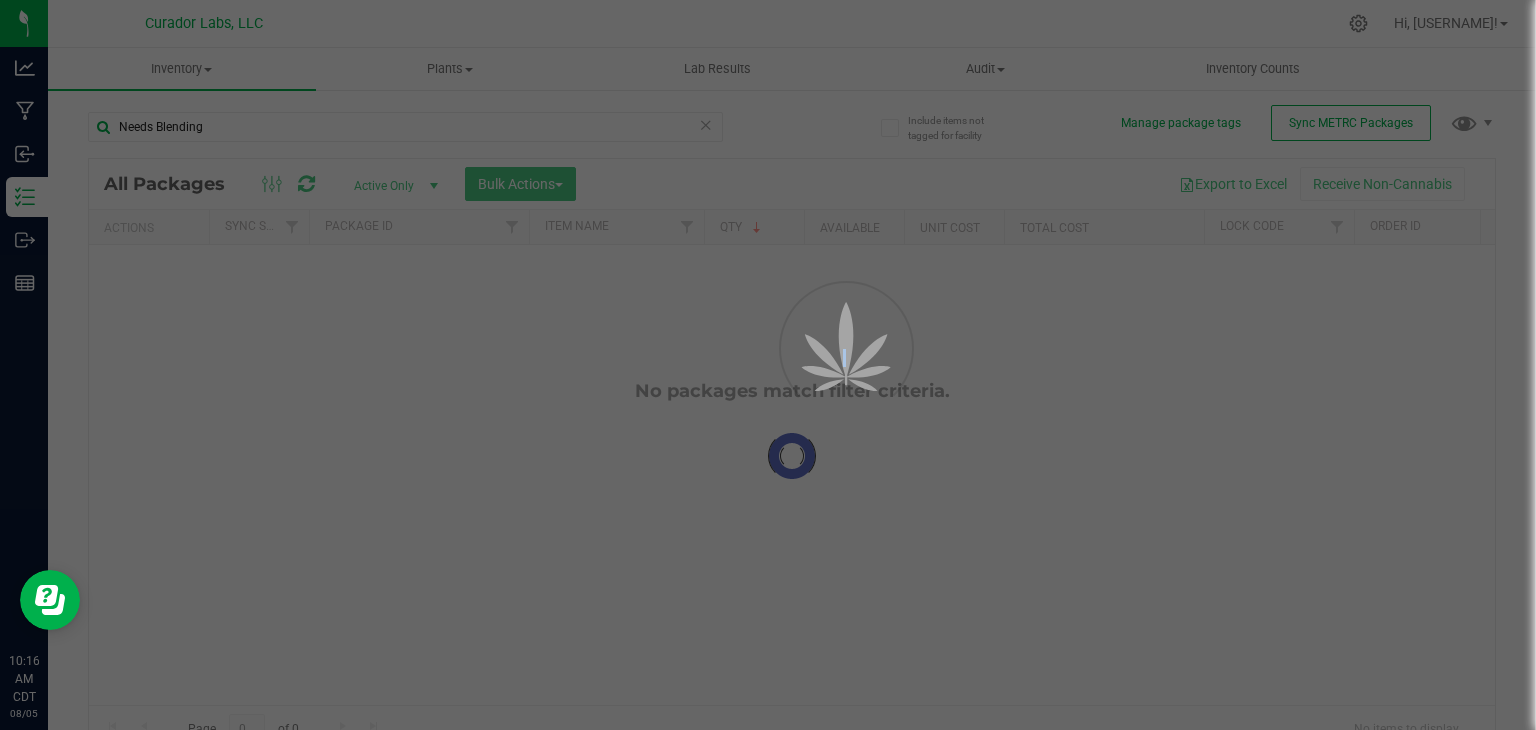 click at bounding box center [768, 365] 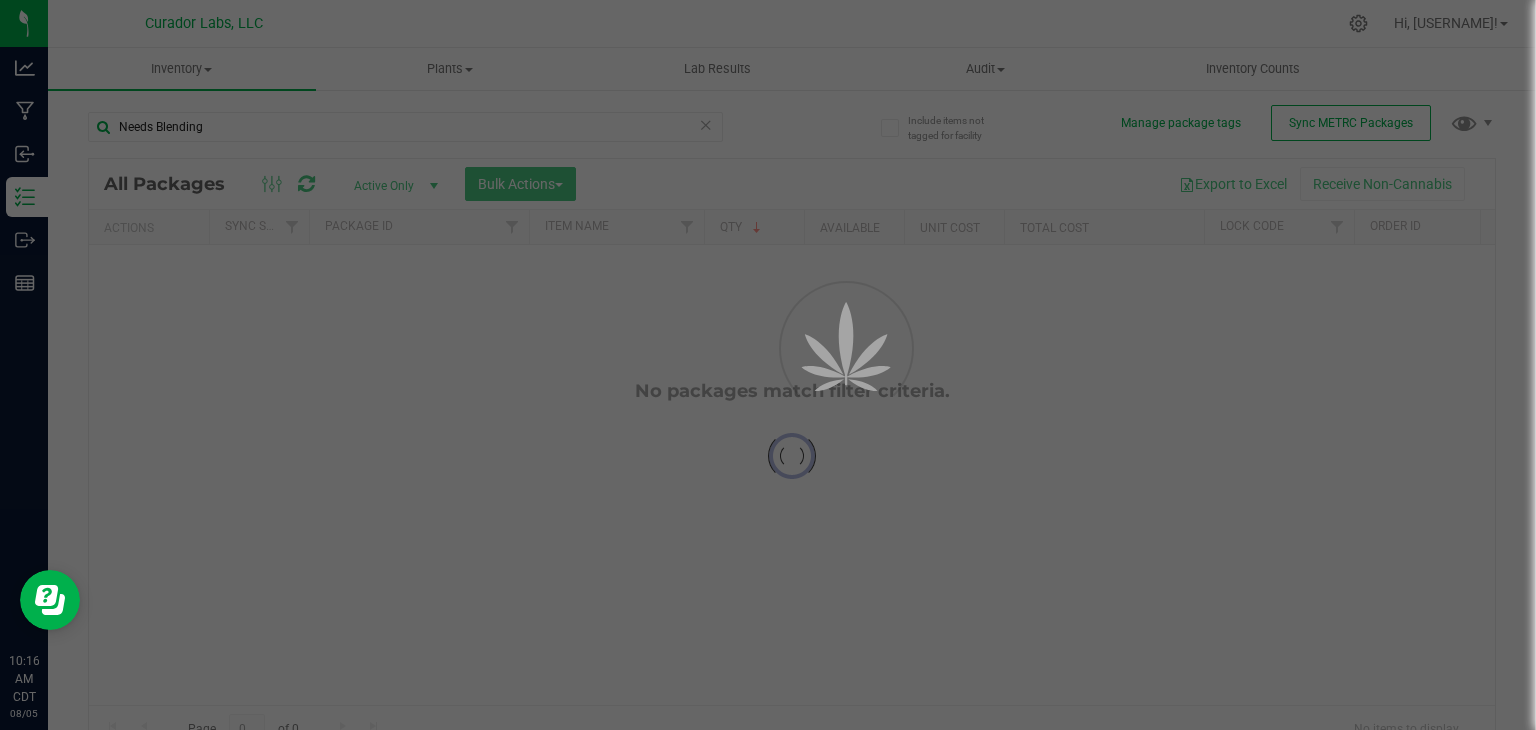 click at bounding box center [768, 365] 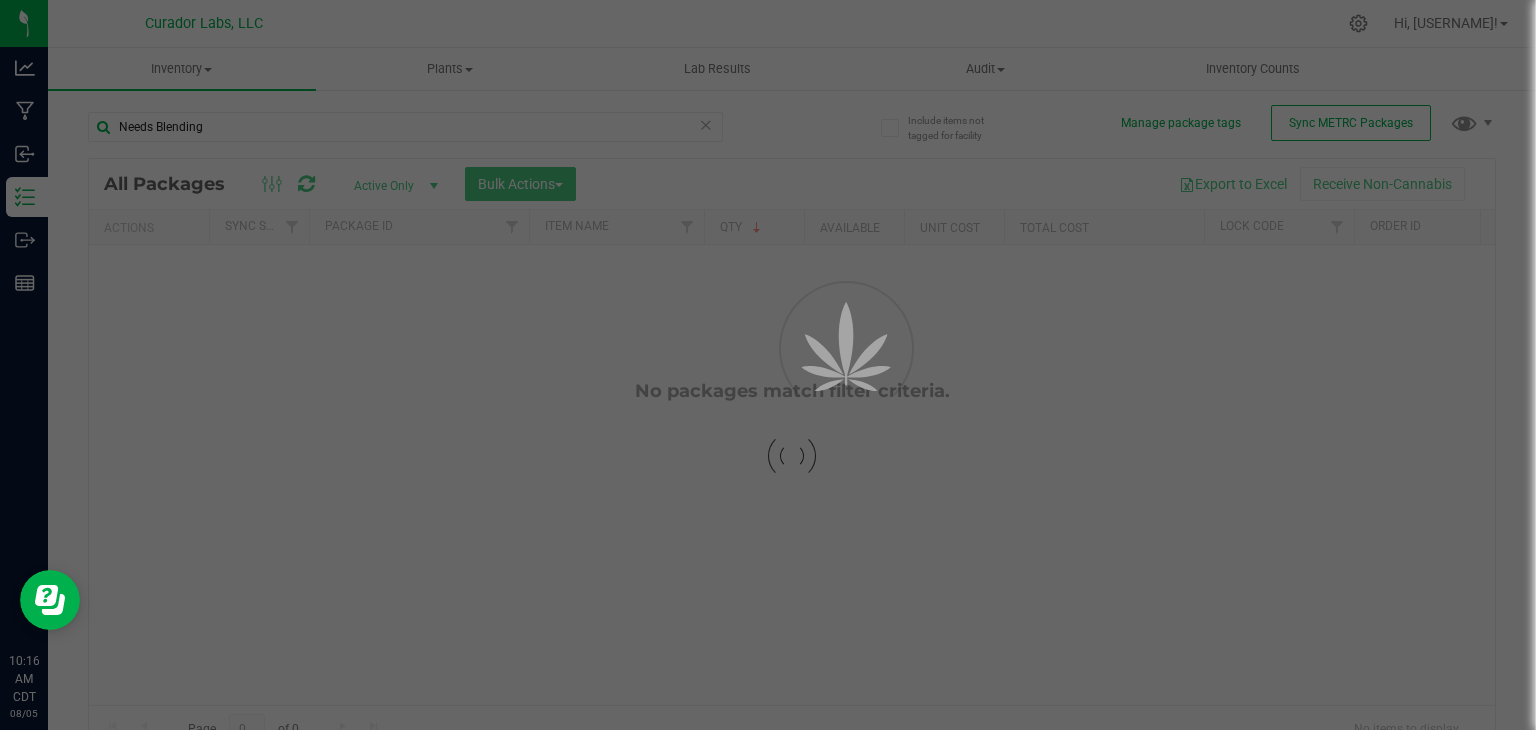 click at bounding box center (768, 365) 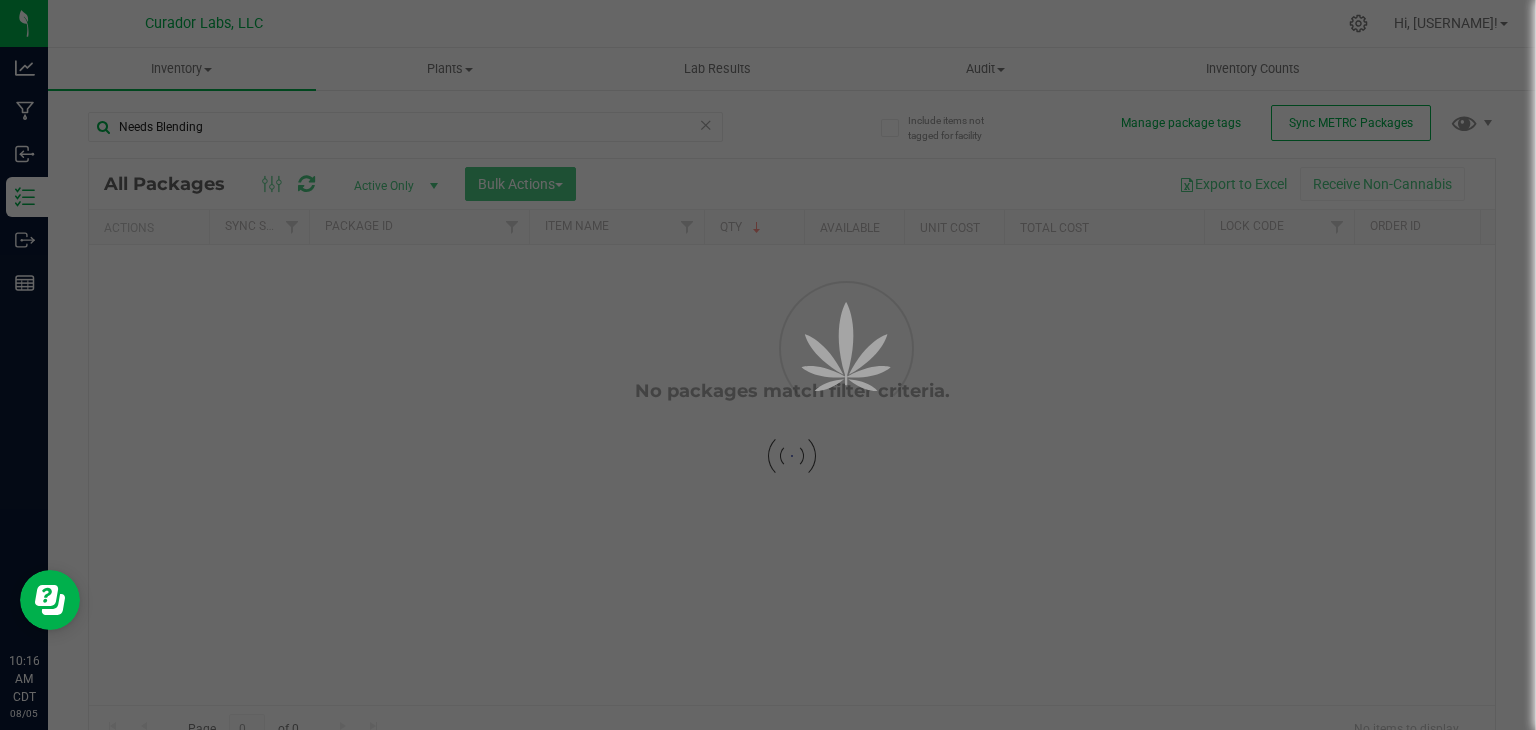 click at bounding box center [768, 365] 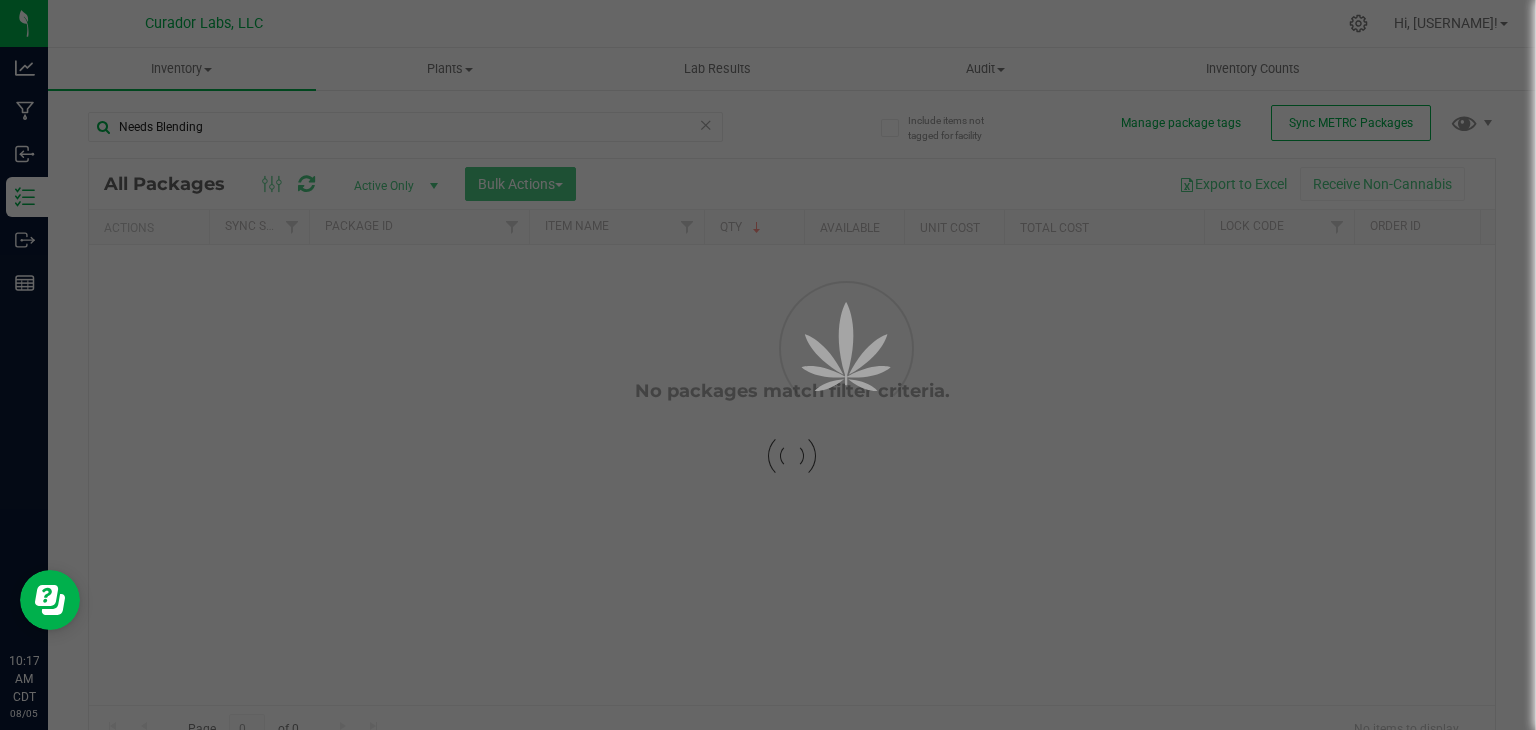click at bounding box center [768, 365] 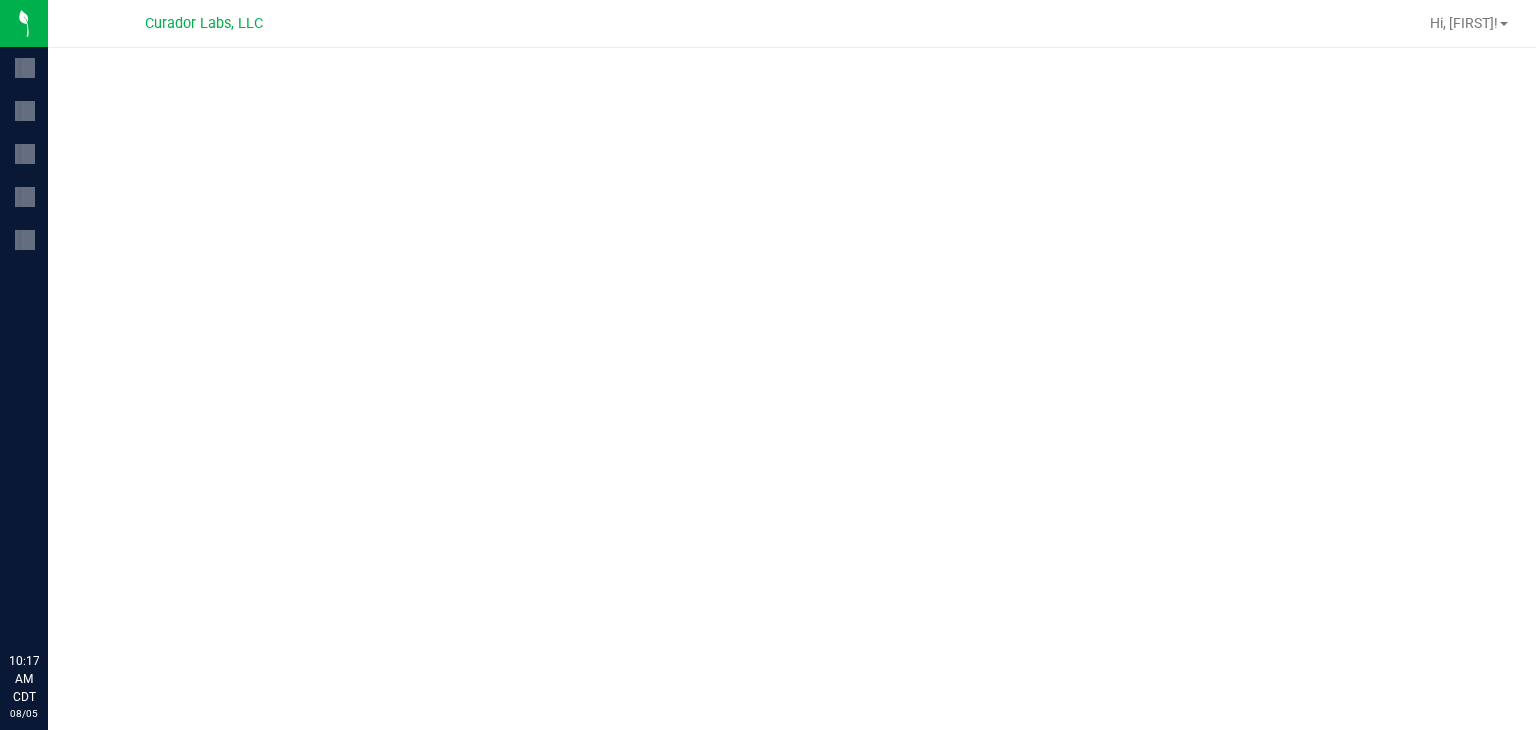 scroll, scrollTop: 0, scrollLeft: 0, axis: both 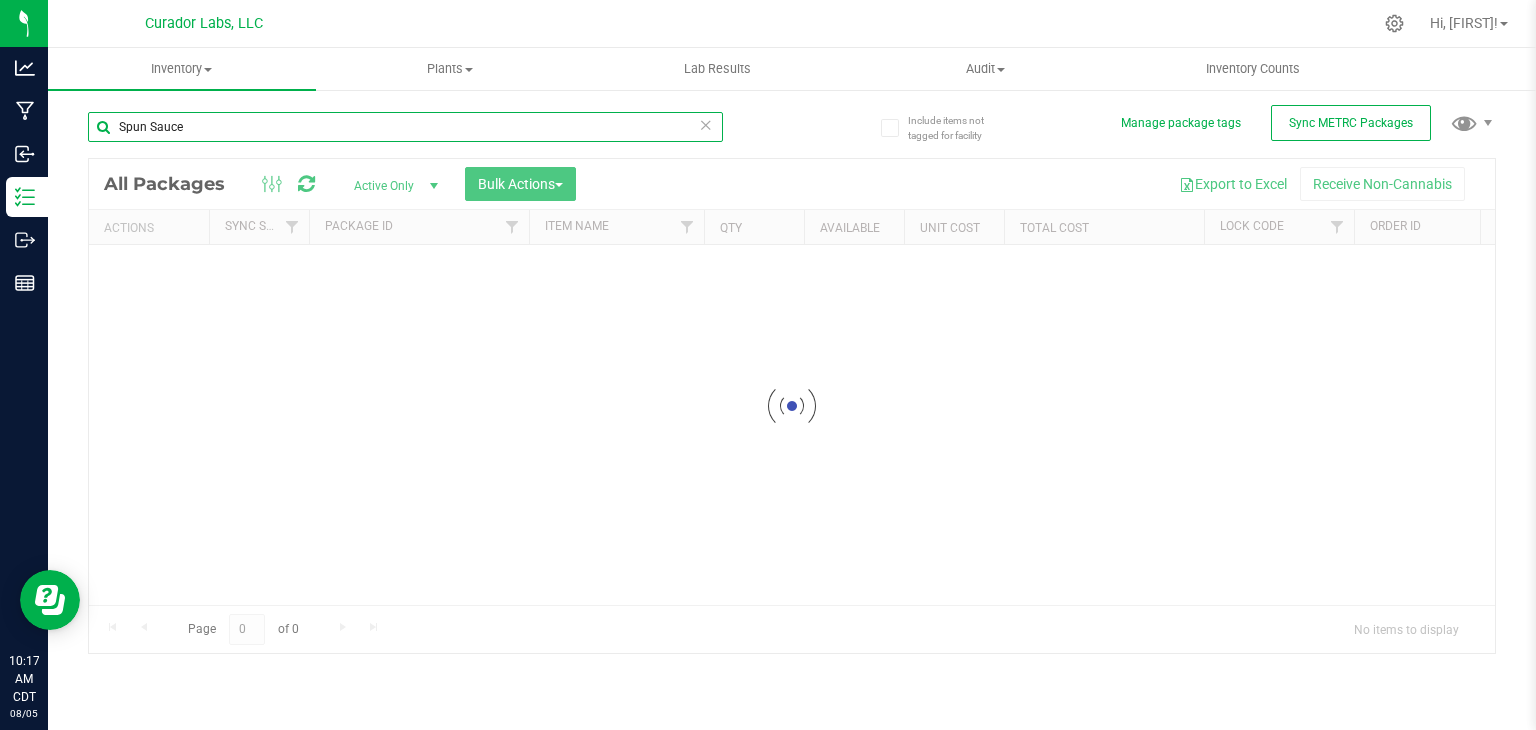 click on "Spun Sauce" at bounding box center (405, 127) 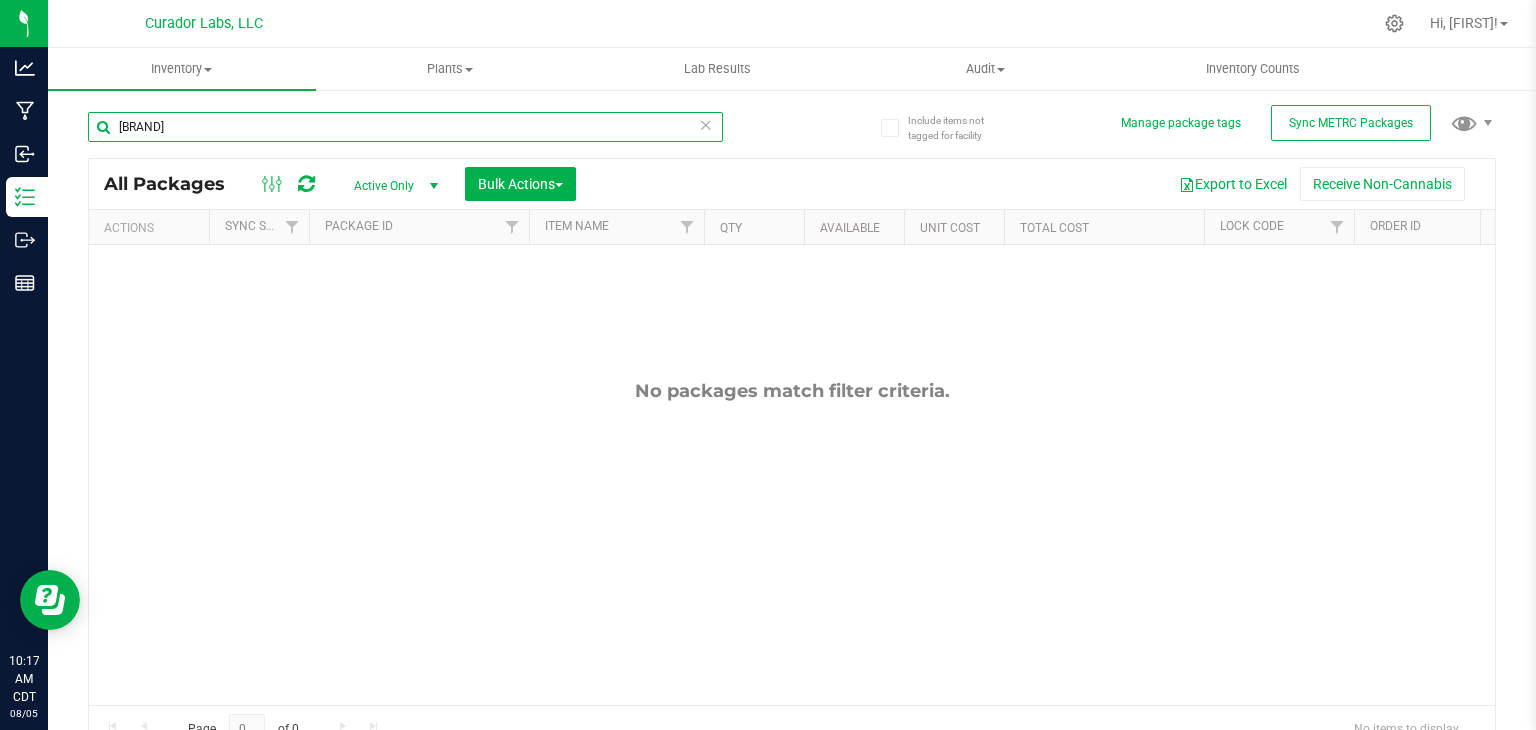 paste on "[PRODUCT]" 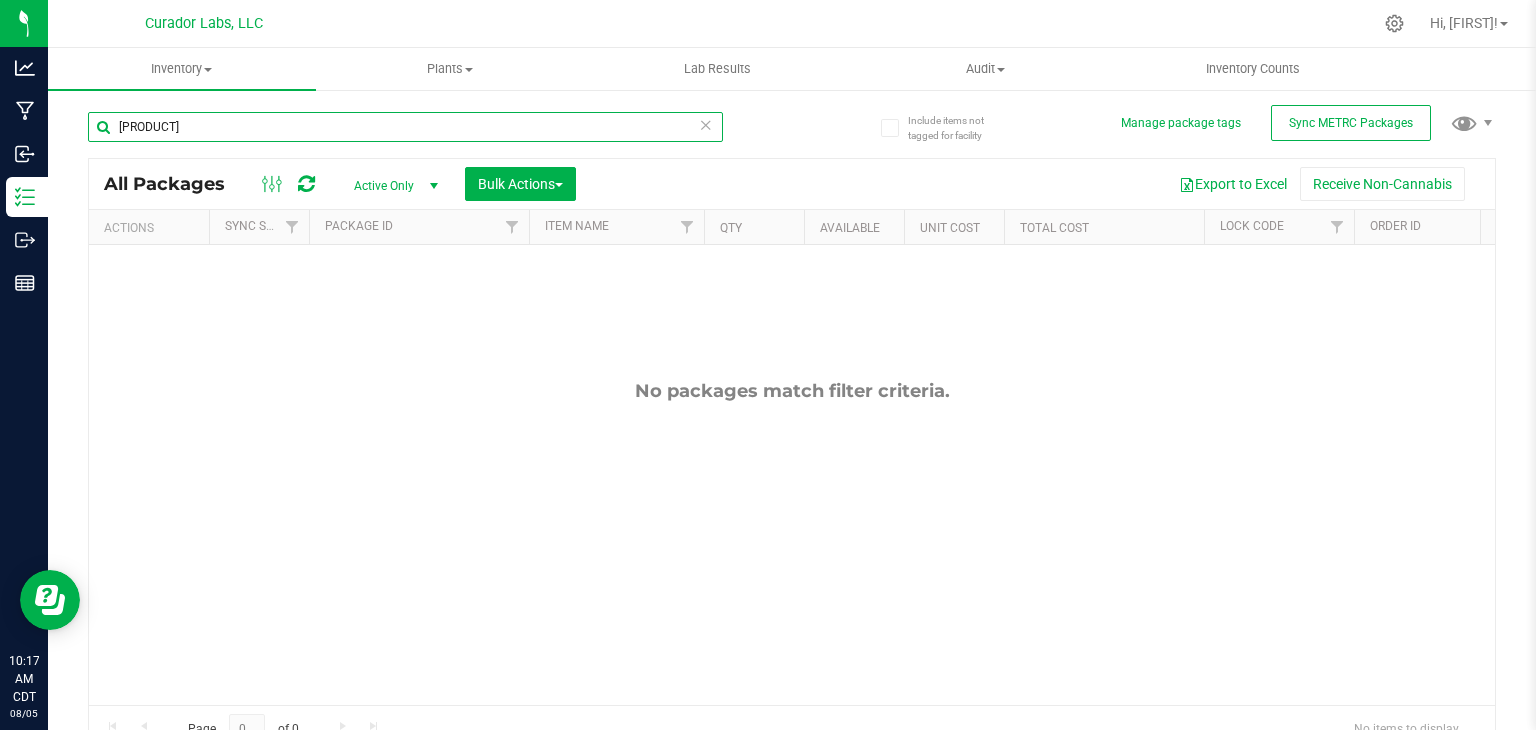 paste on "French 42" 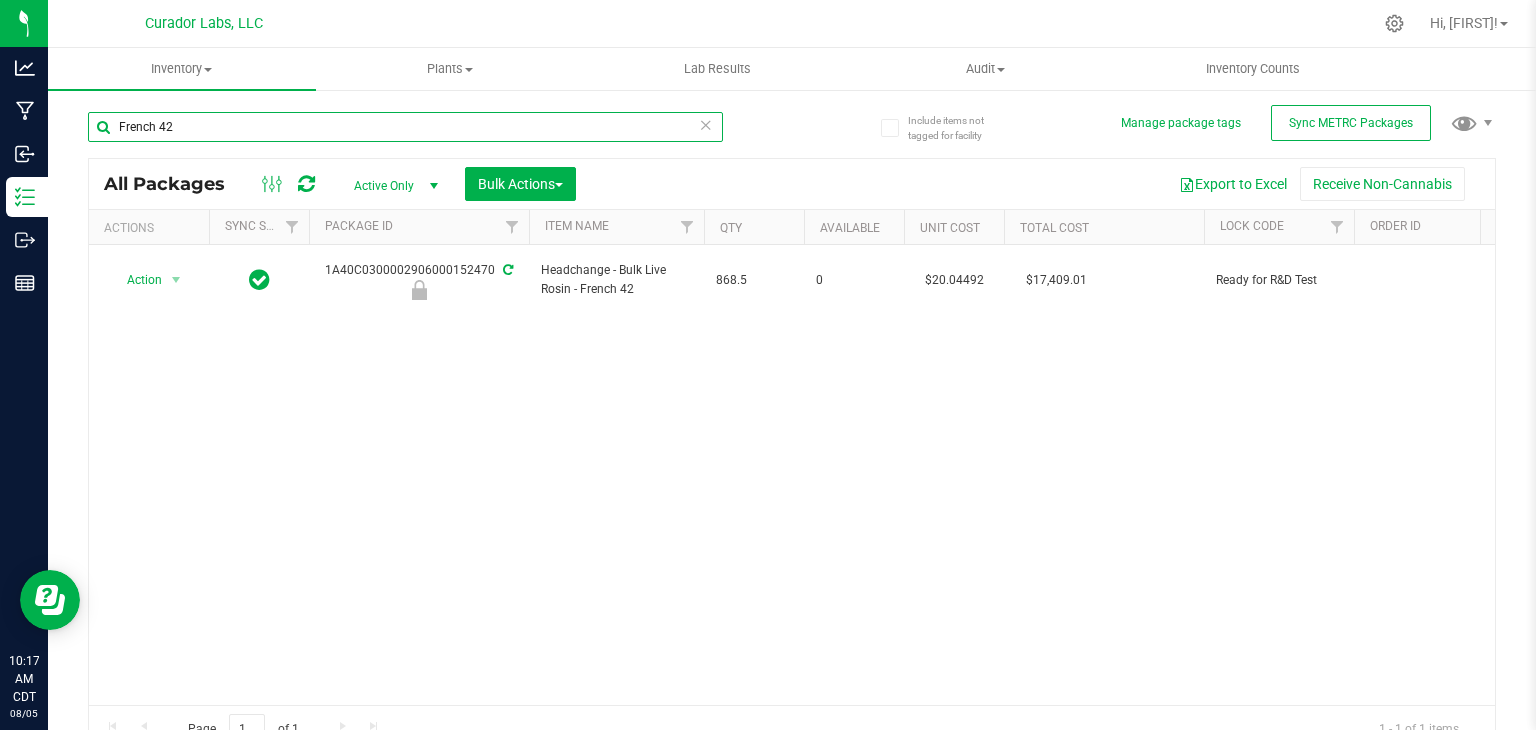 paste on "Phizzle" 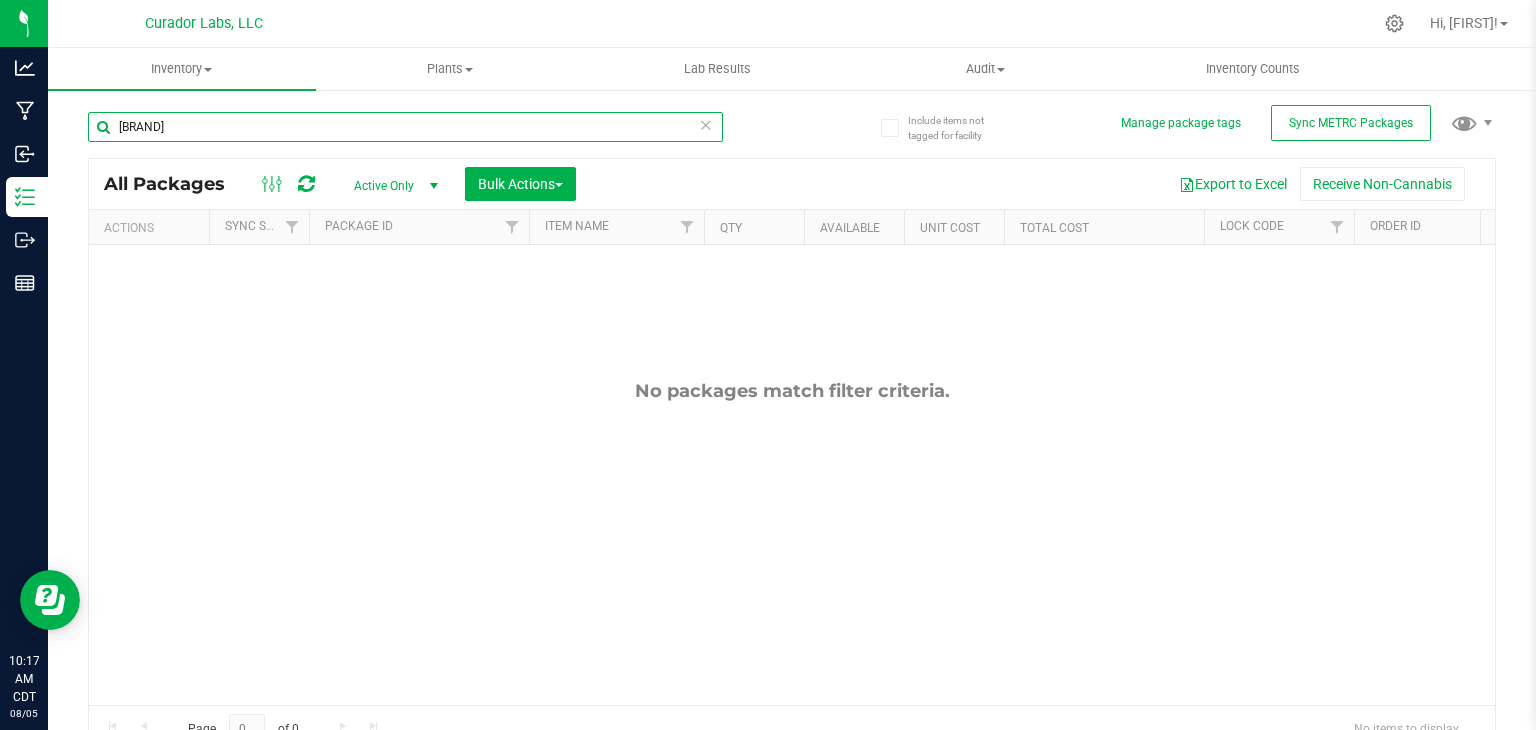 paste on "Funkenstein" 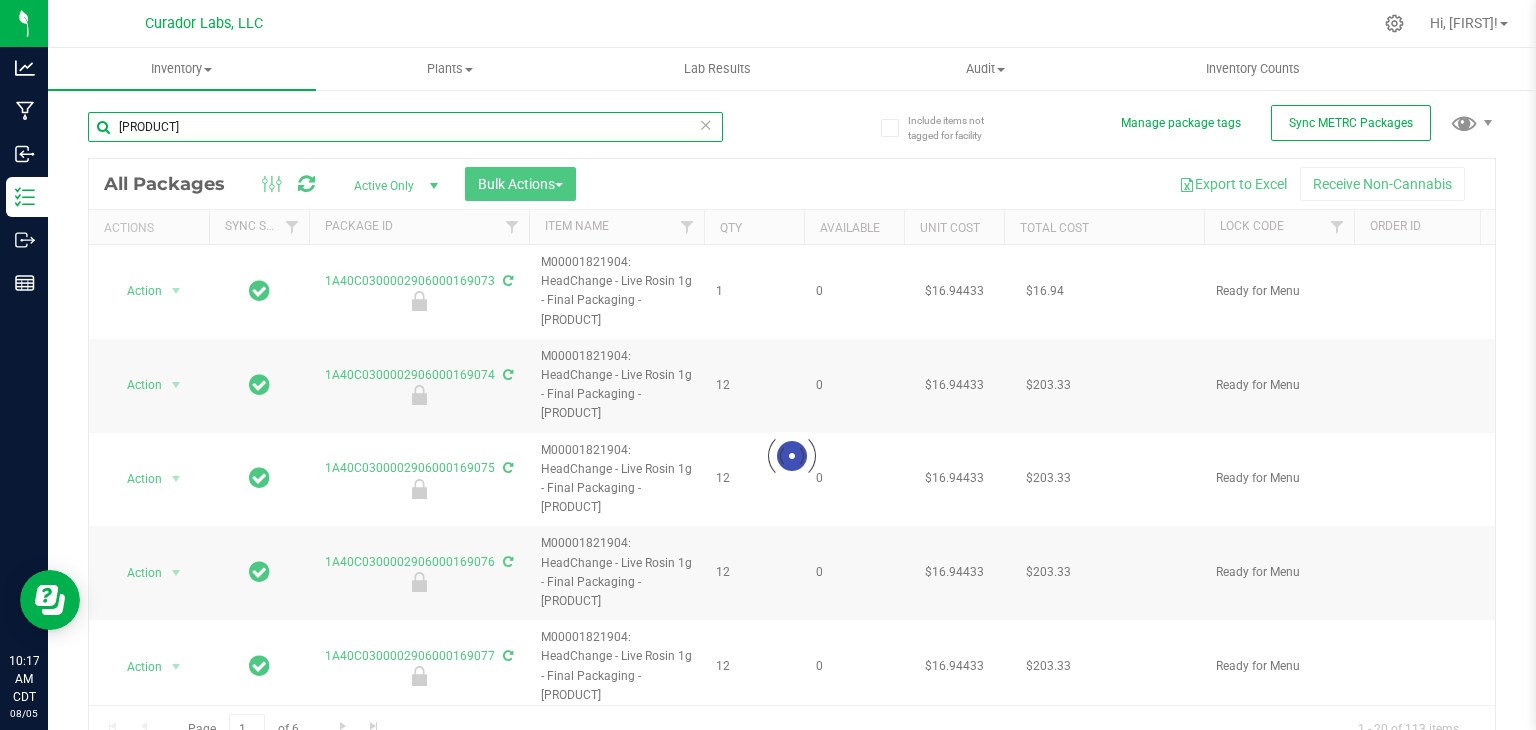 type on "Funkenstein" 